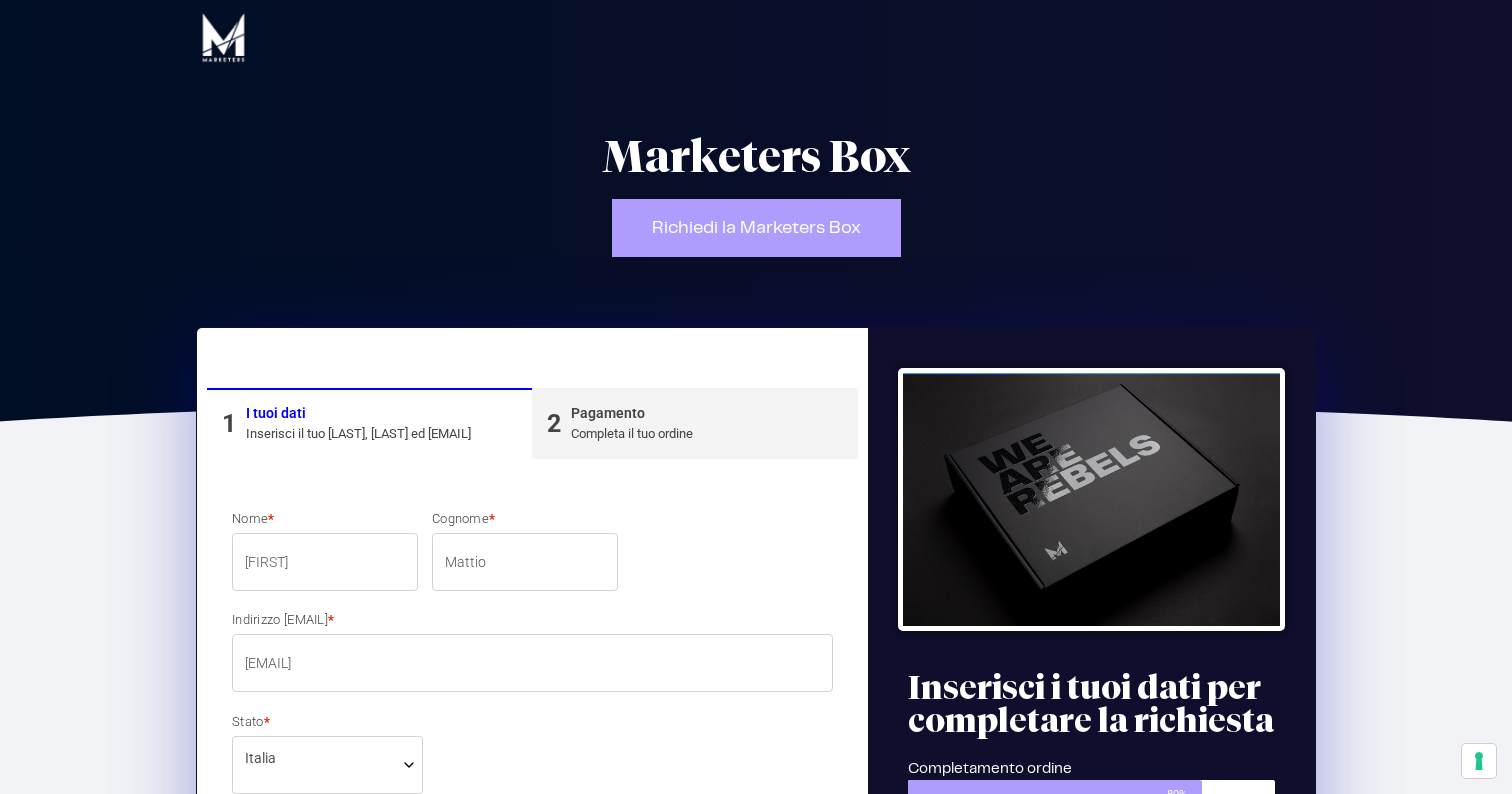 select on "[STATE_CODE]" 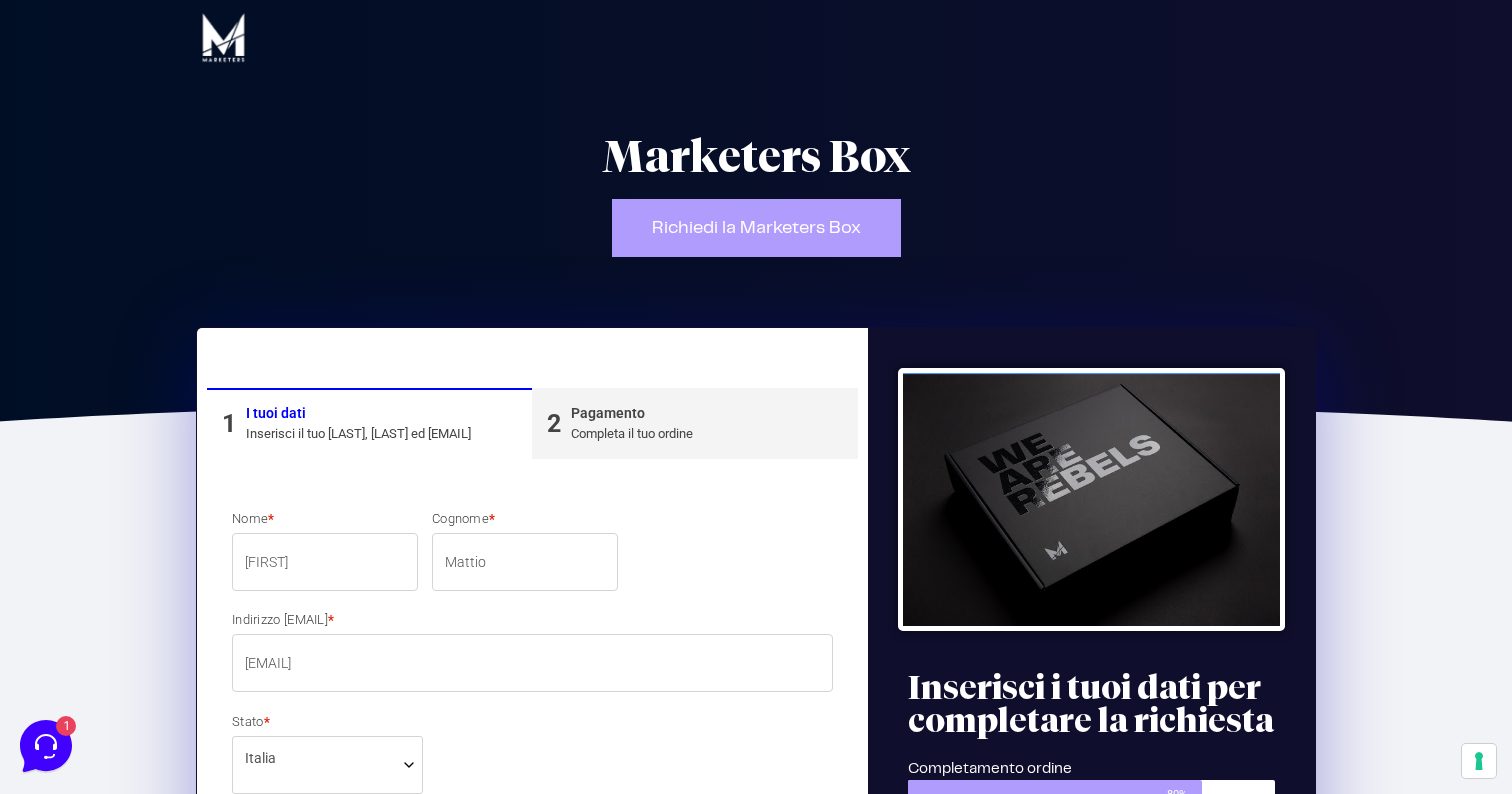 scroll, scrollTop: 0, scrollLeft: 0, axis: both 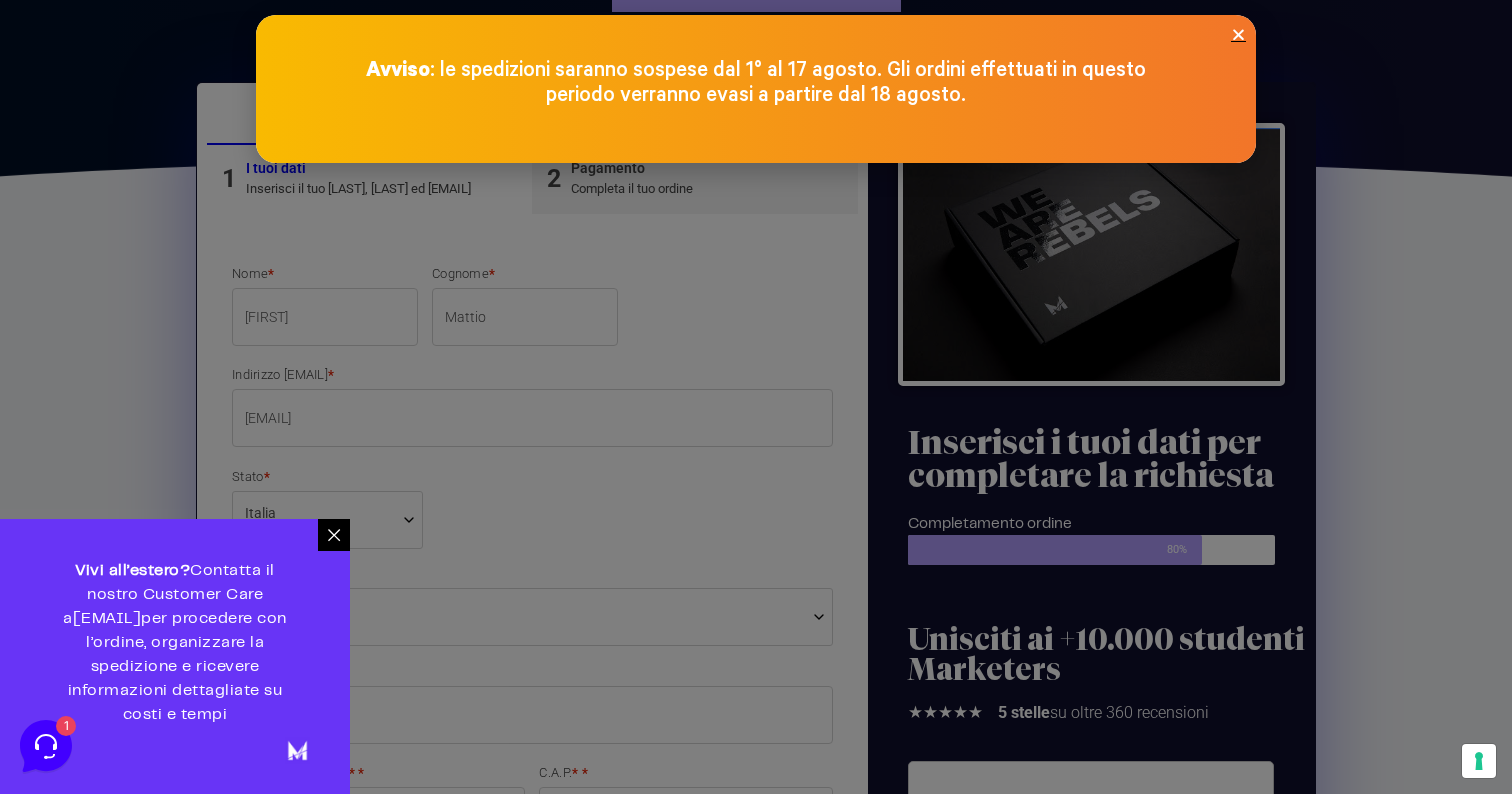 click 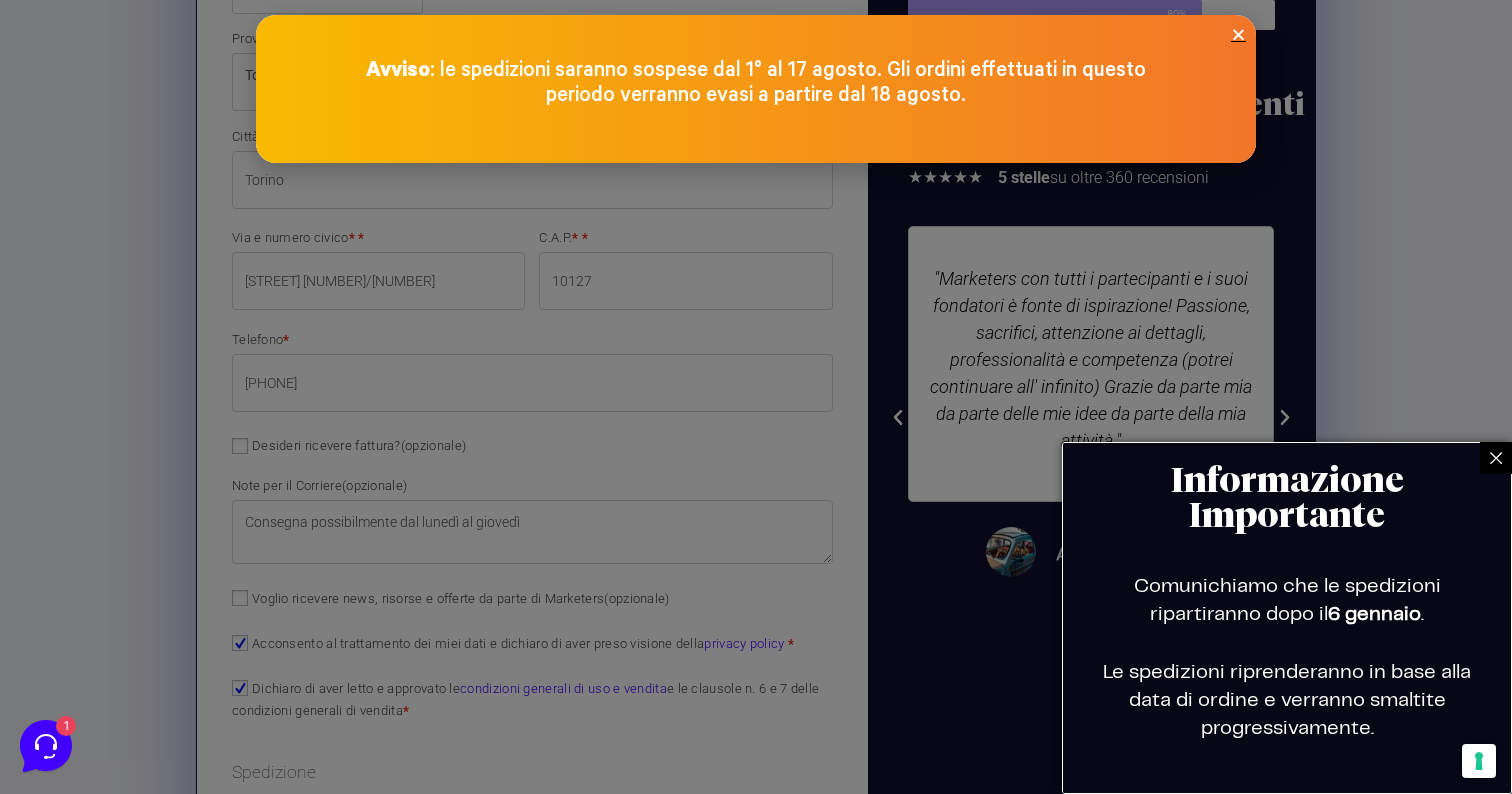 scroll, scrollTop: 787, scrollLeft: 0, axis: vertical 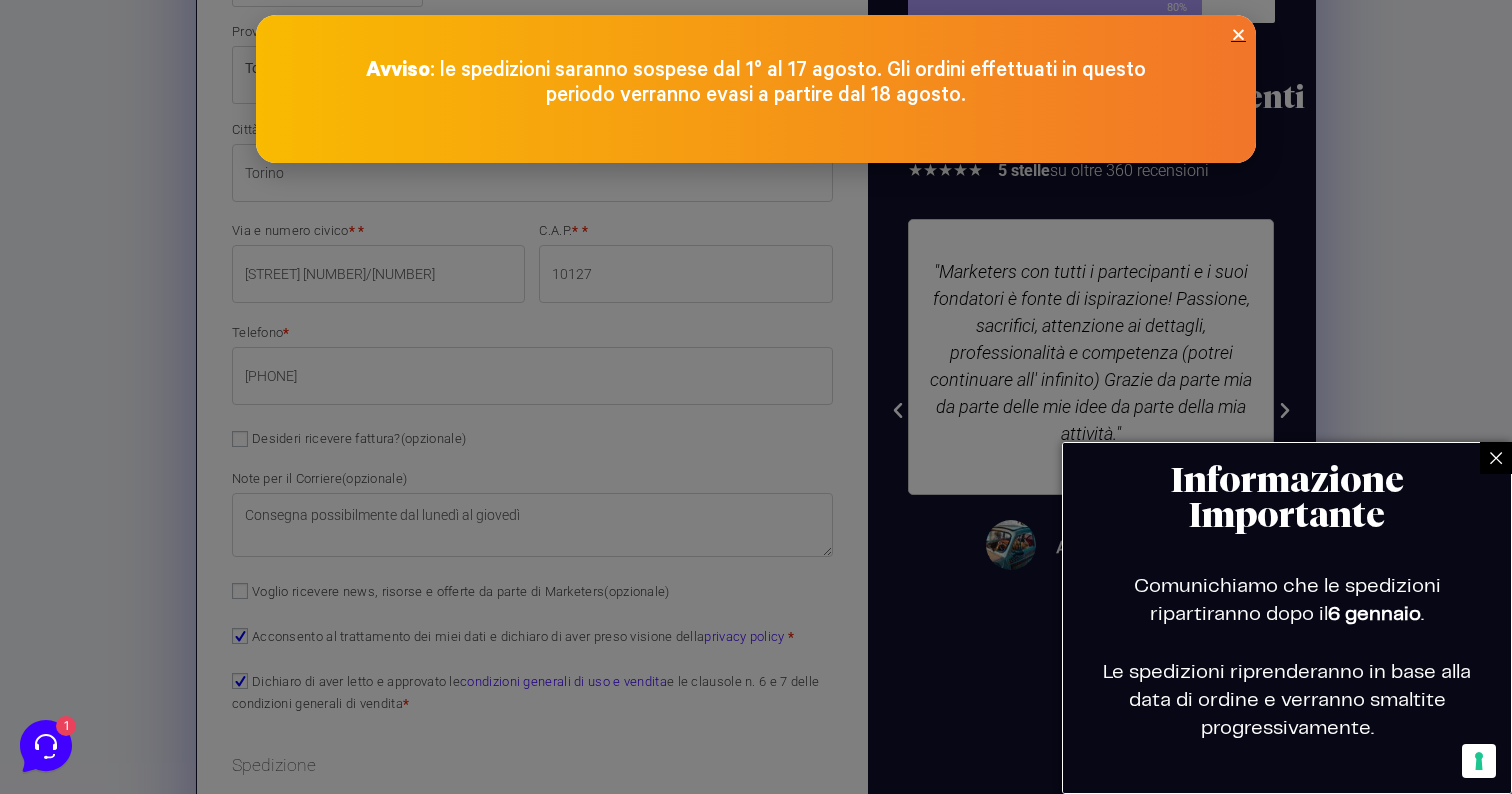 click at bounding box center (756, 397) 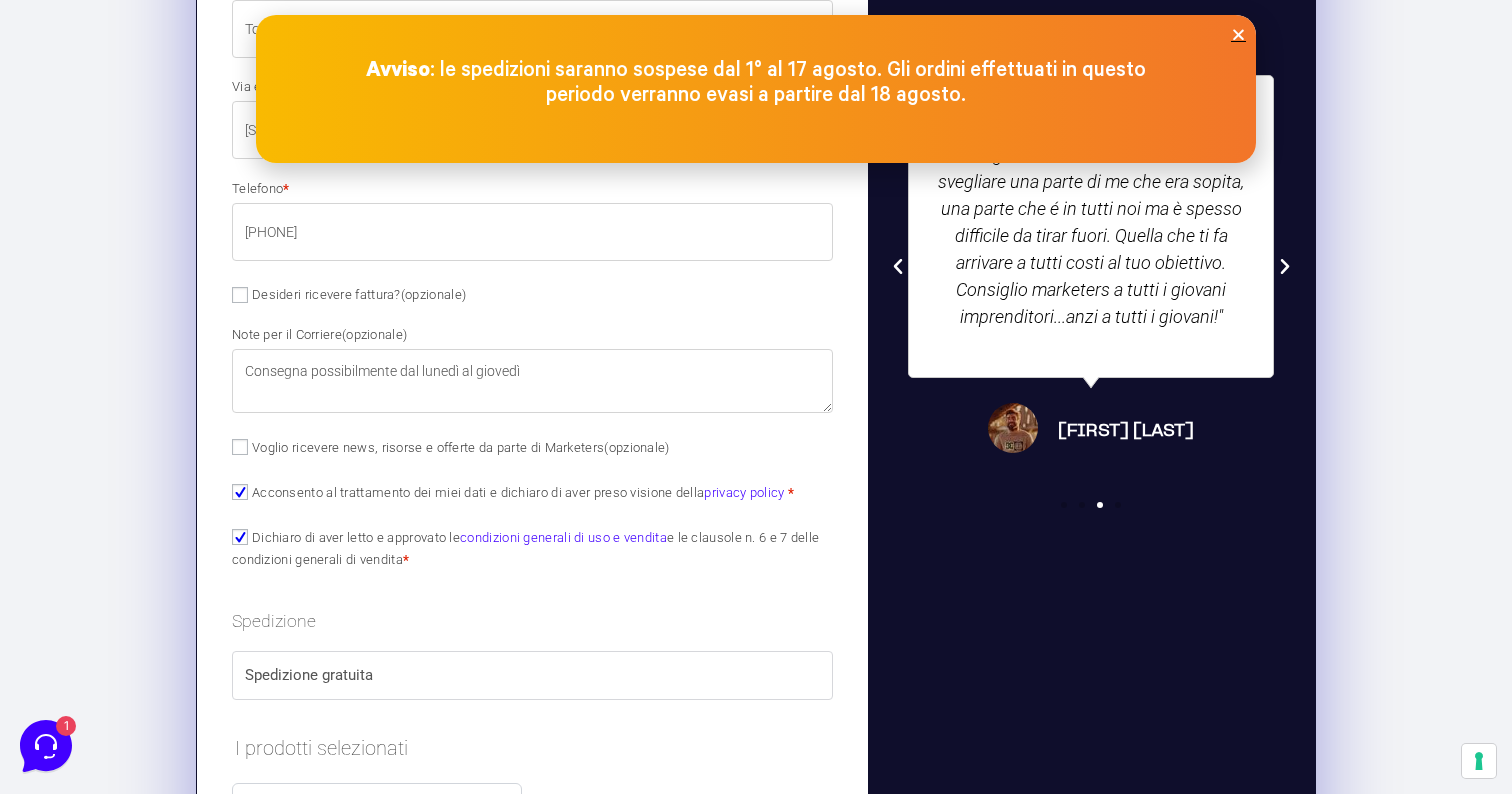 scroll, scrollTop: 1213, scrollLeft: 0, axis: vertical 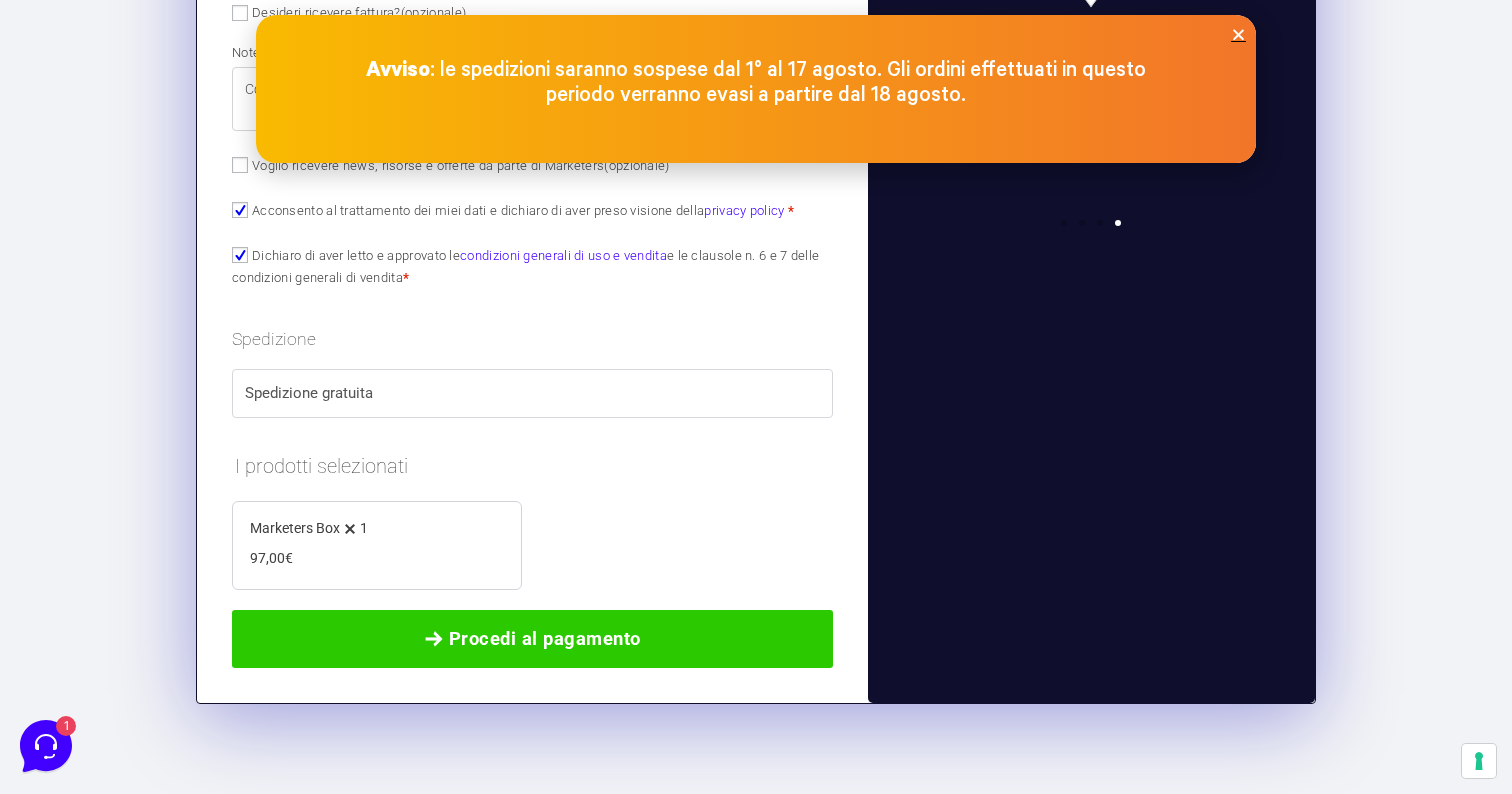 click on "Spedizione gratuita" at bounding box center (532, 393) 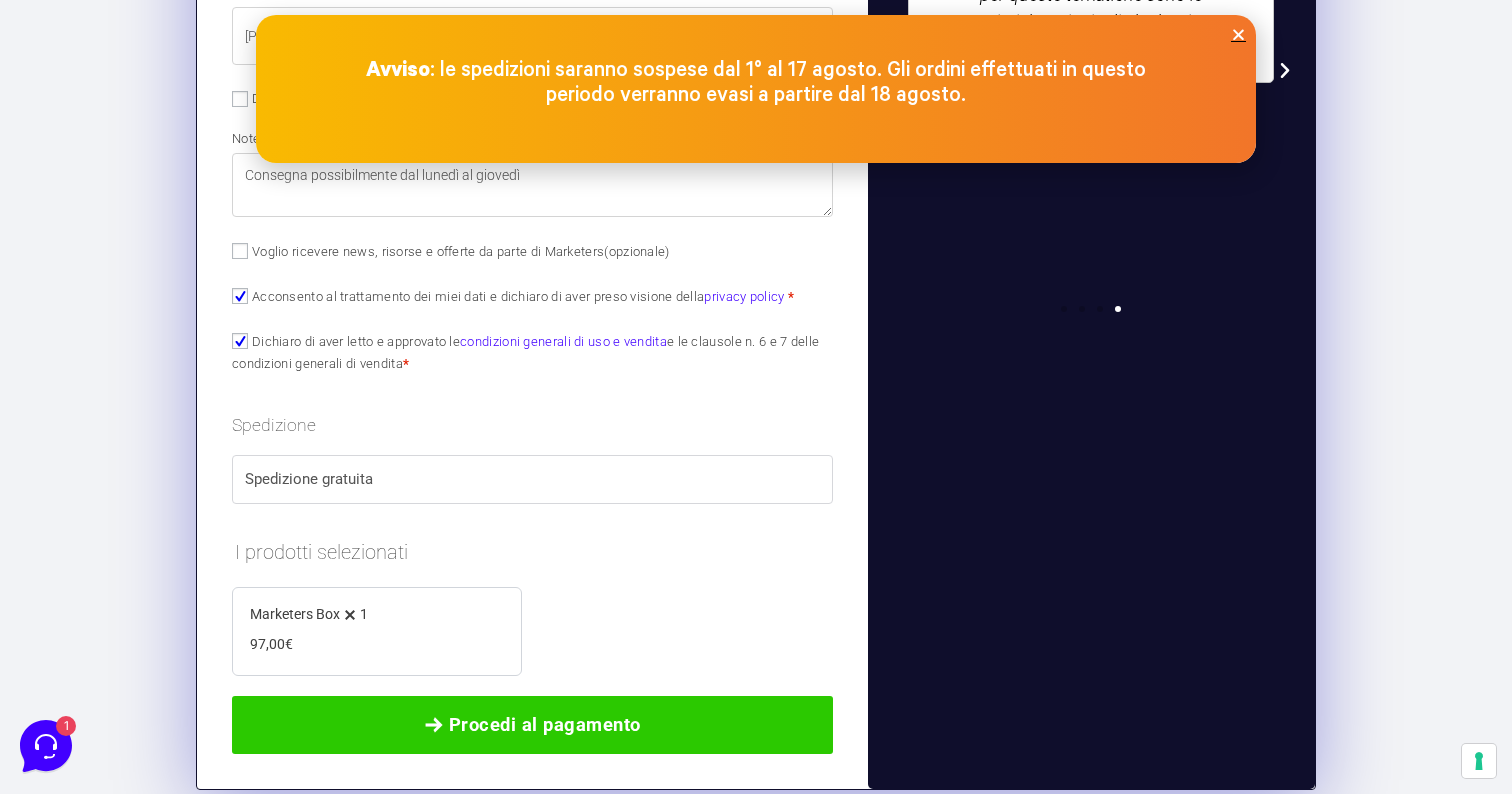 scroll, scrollTop: 1109, scrollLeft: 0, axis: vertical 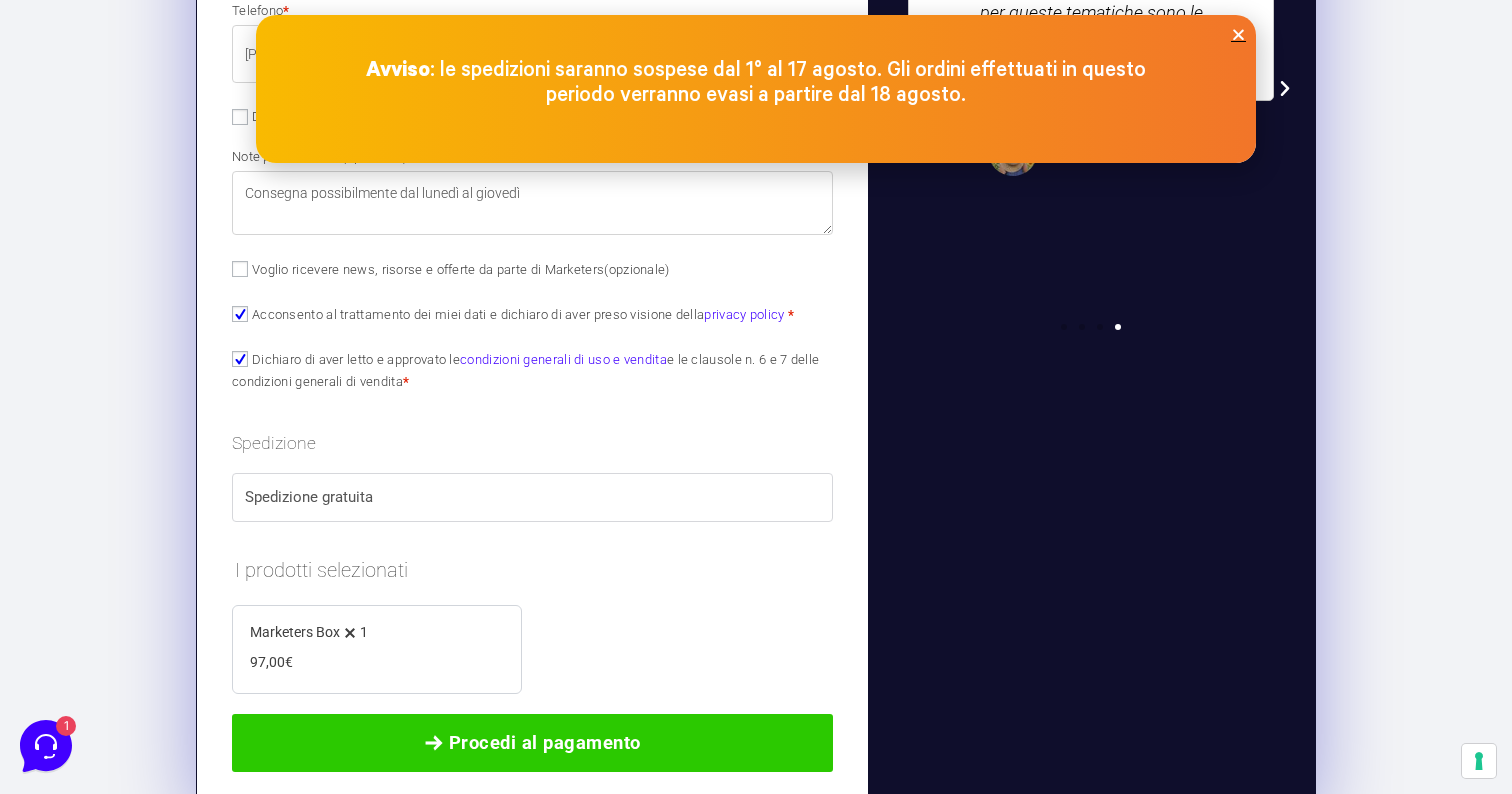 click at bounding box center (1238, 34) 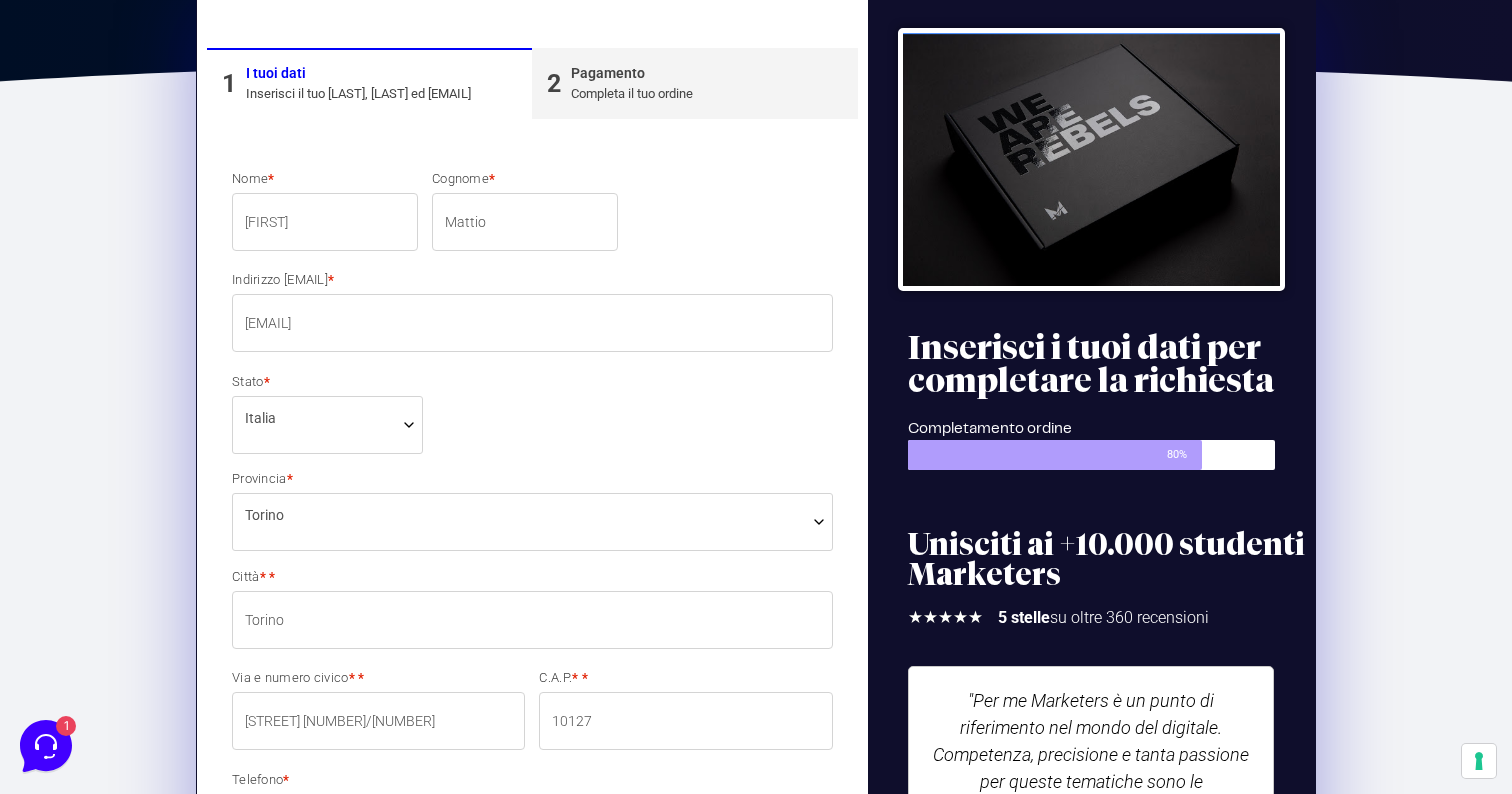 scroll, scrollTop: 322, scrollLeft: 0, axis: vertical 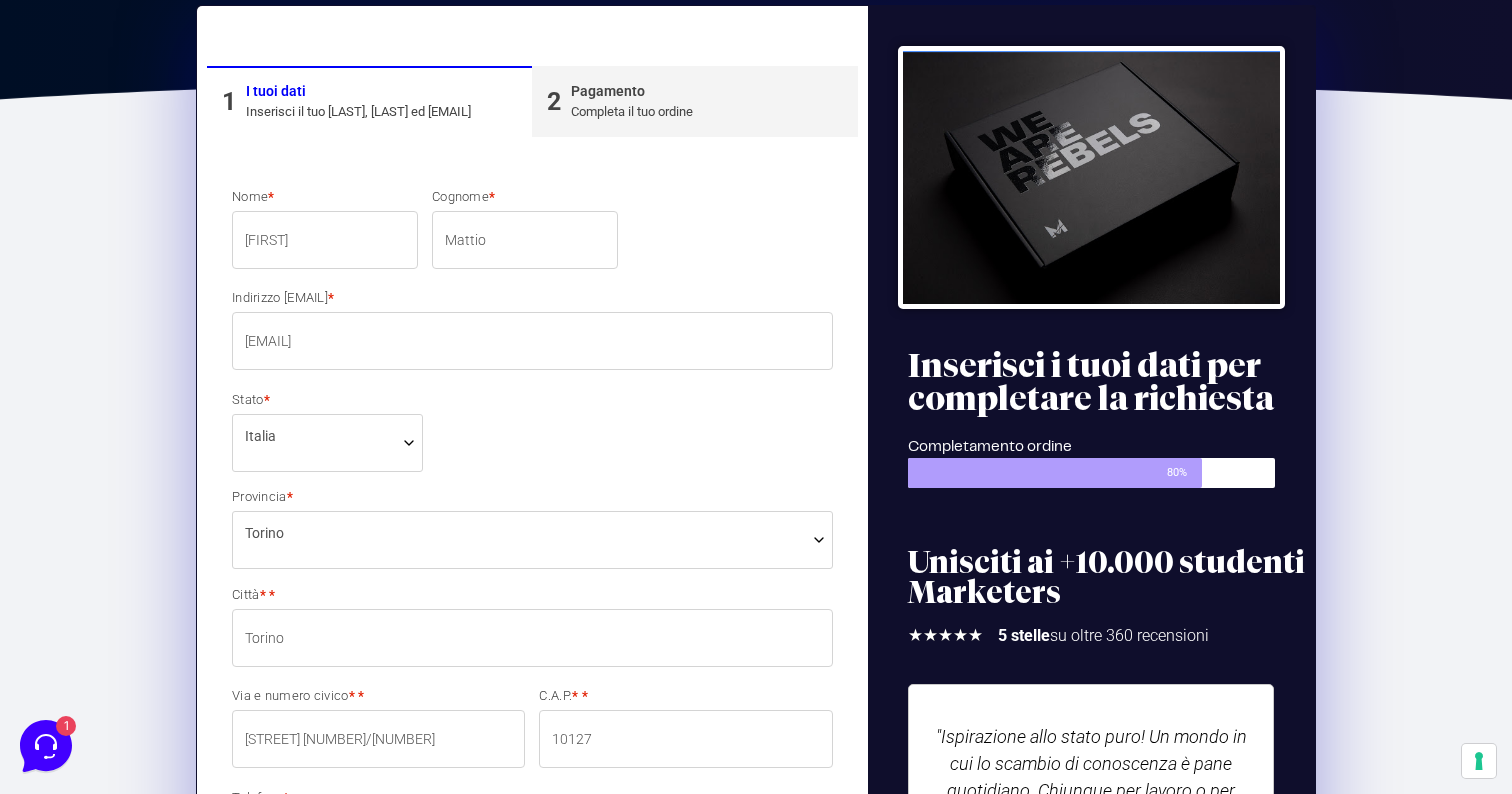 click on "Pagamento" at bounding box center (632, 91) 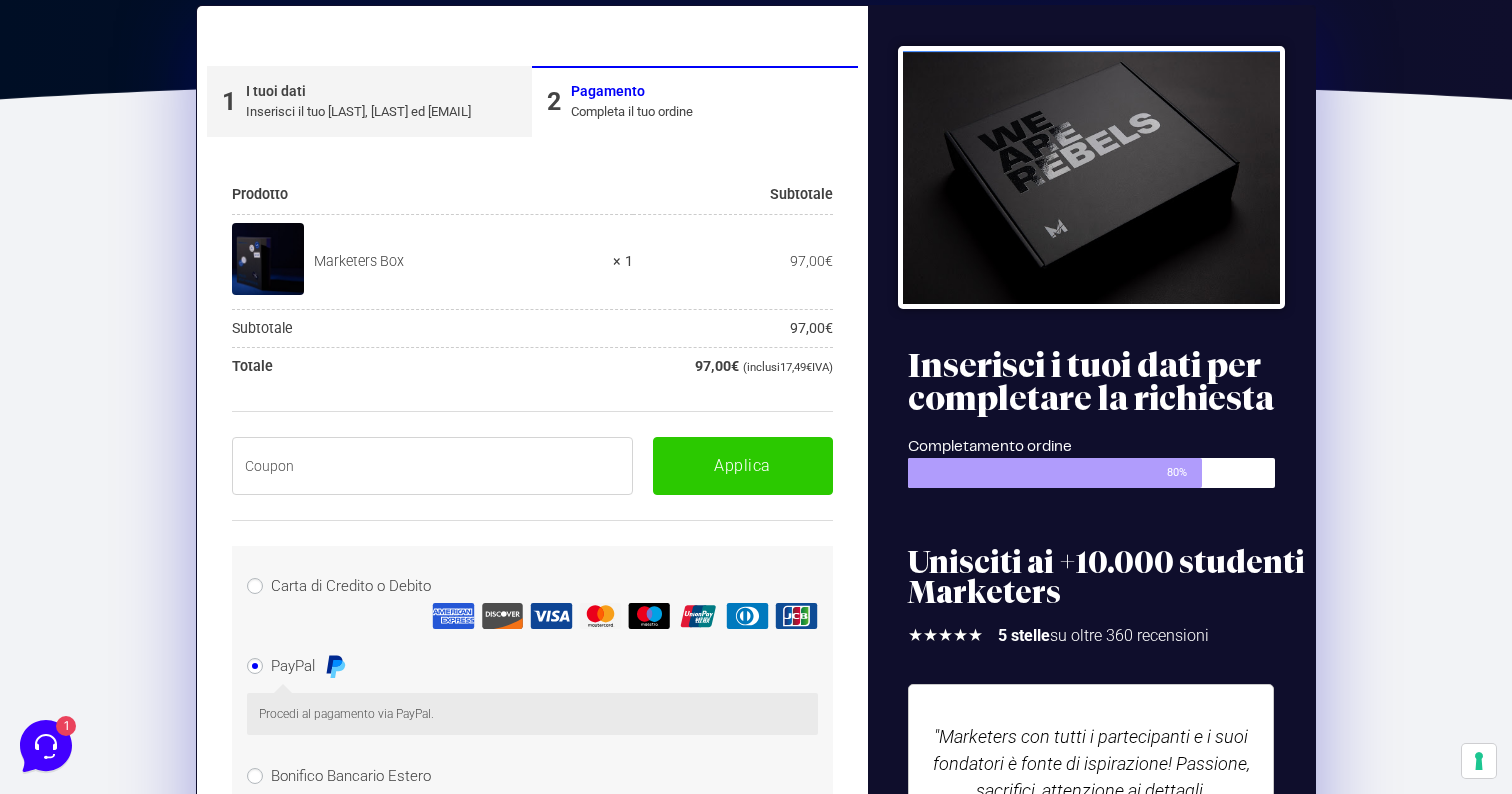 click at bounding box center (432, 466) 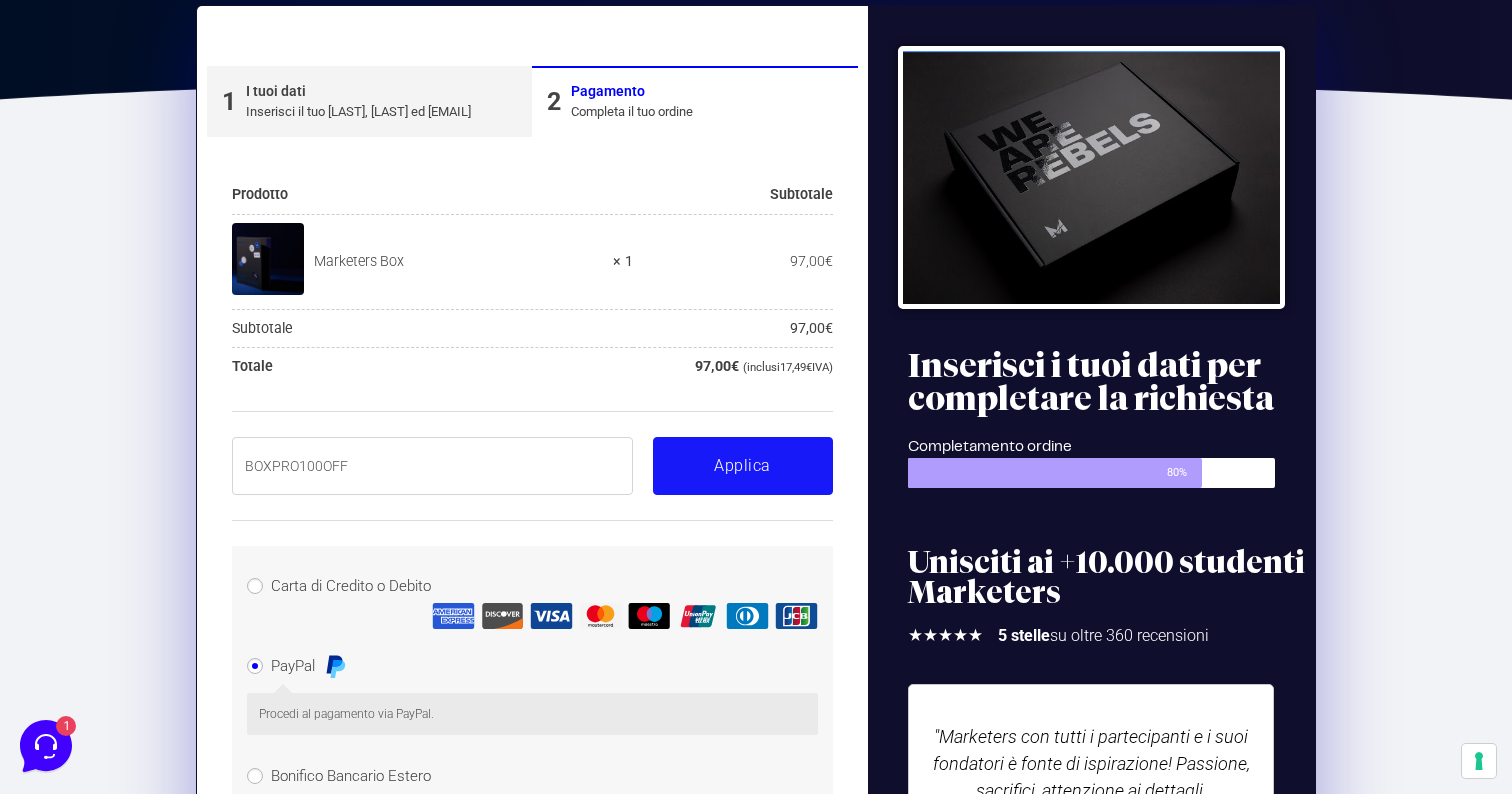 type on "BOXPRO100OFF" 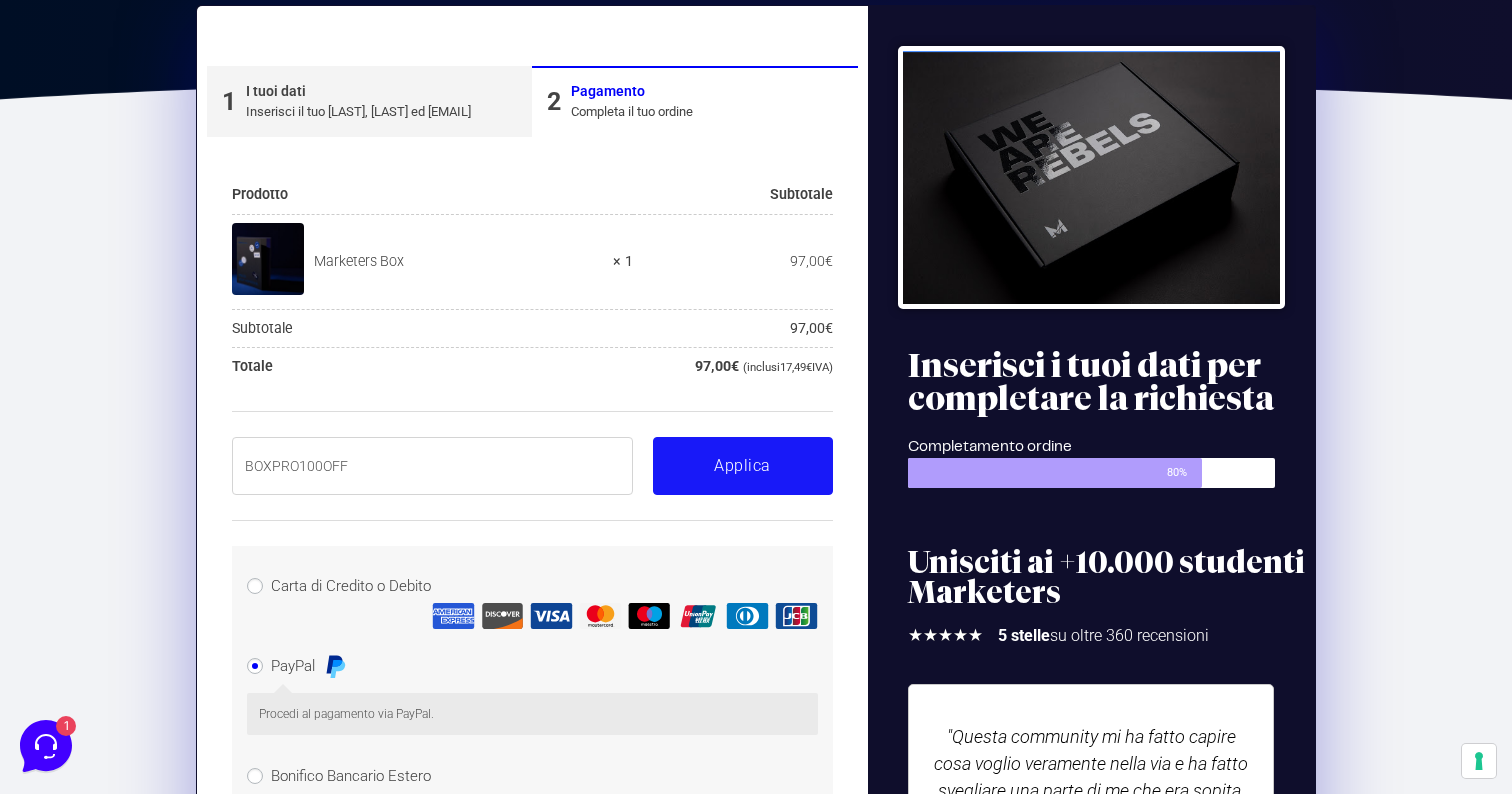 click on "Applica" at bounding box center (743, 466) 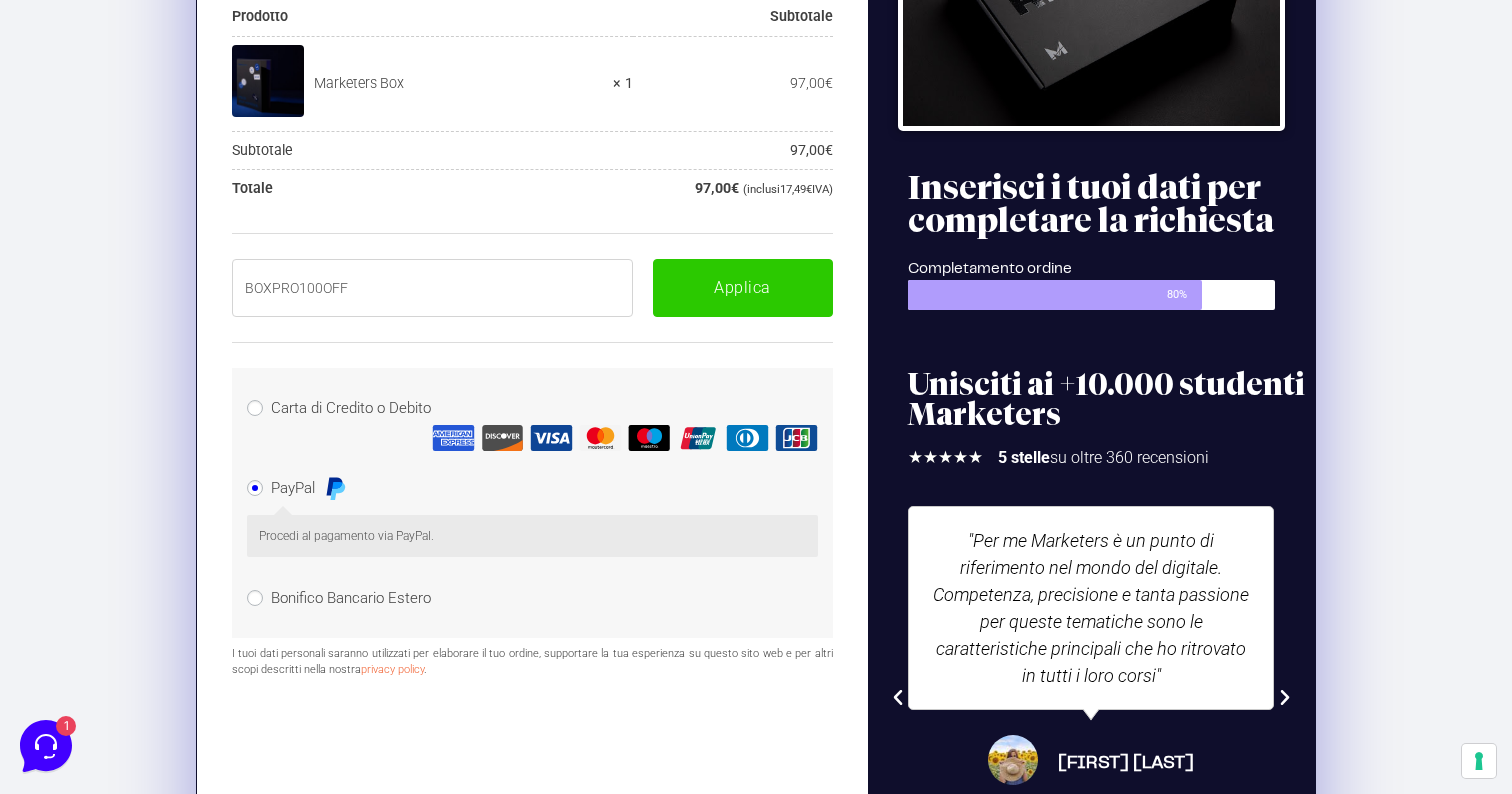 scroll, scrollTop: 503, scrollLeft: 0, axis: vertical 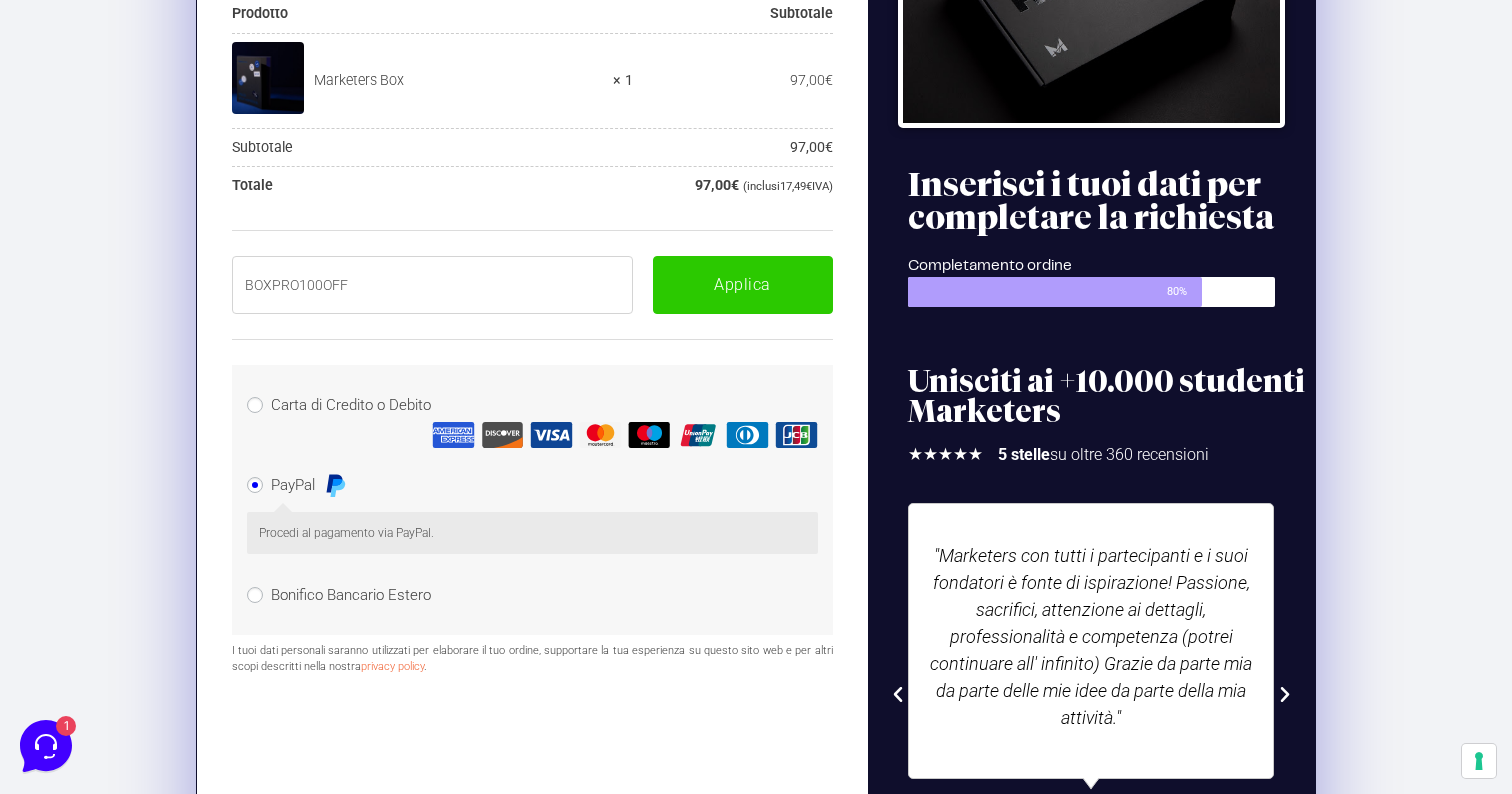 click on "BOXPRO100OFF" at bounding box center (432, 285) 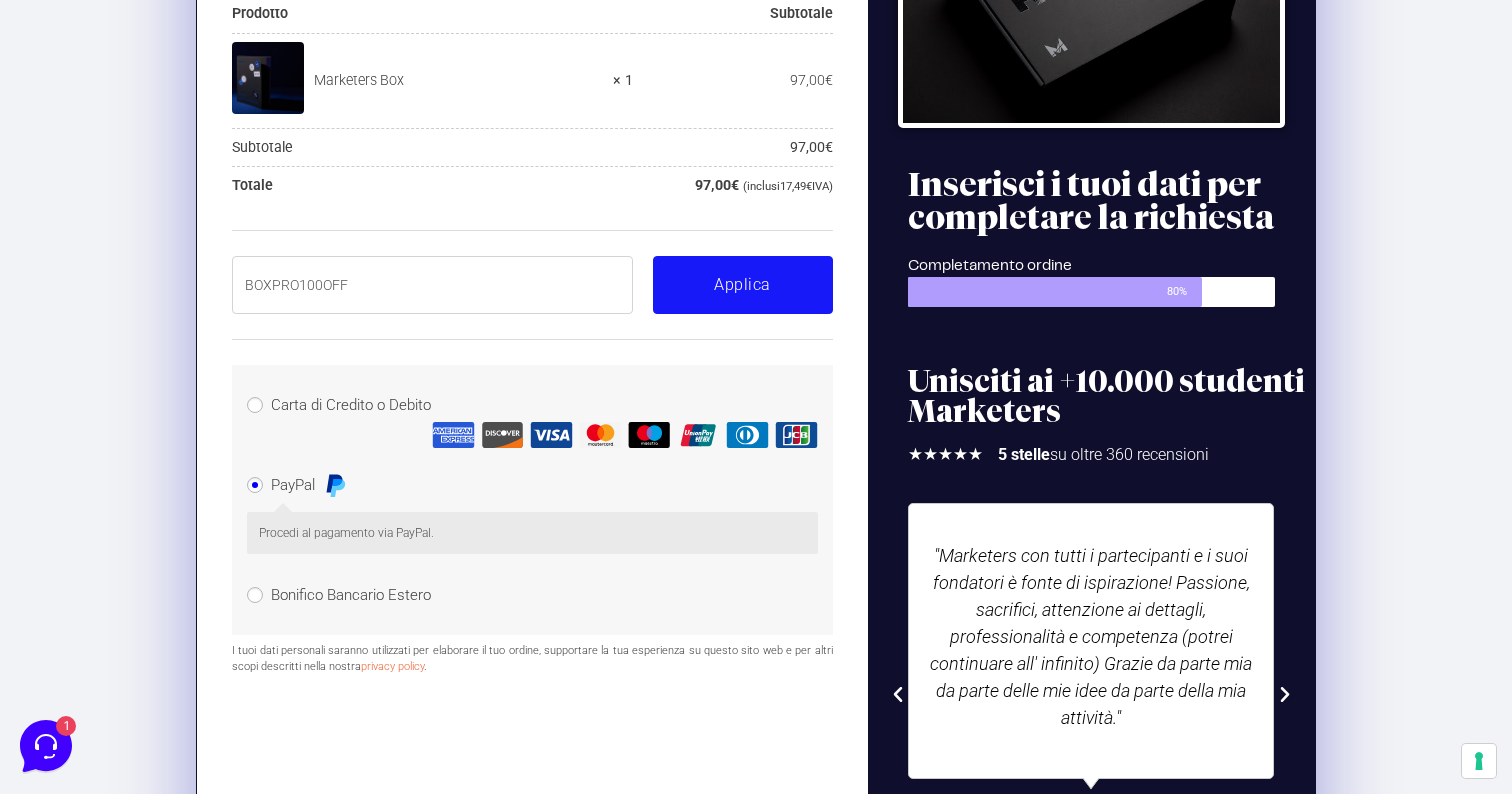 click on "Applica" at bounding box center (743, 285) 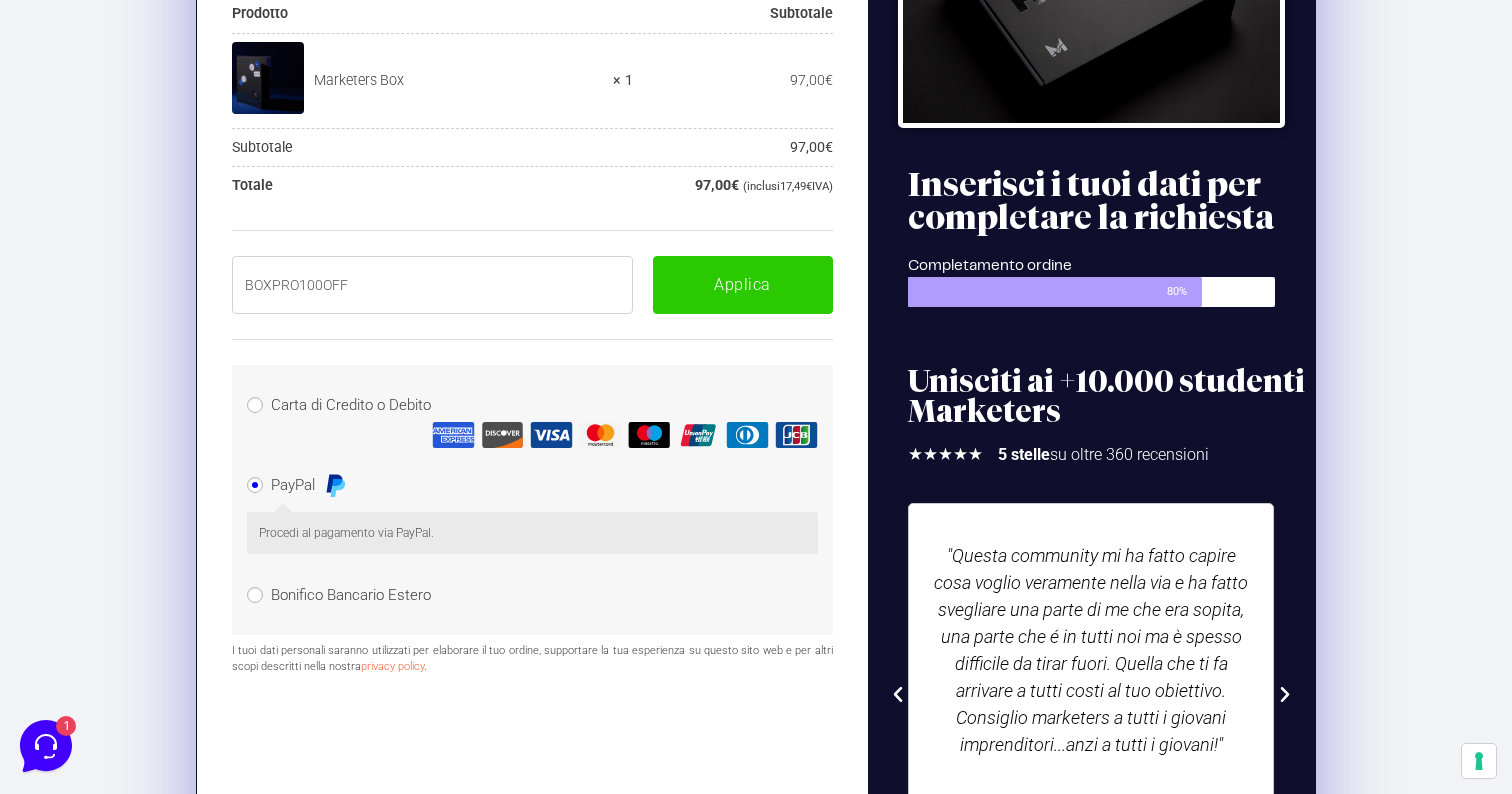 click on "Carta di Credito o Debito" at bounding box center (532, 423) 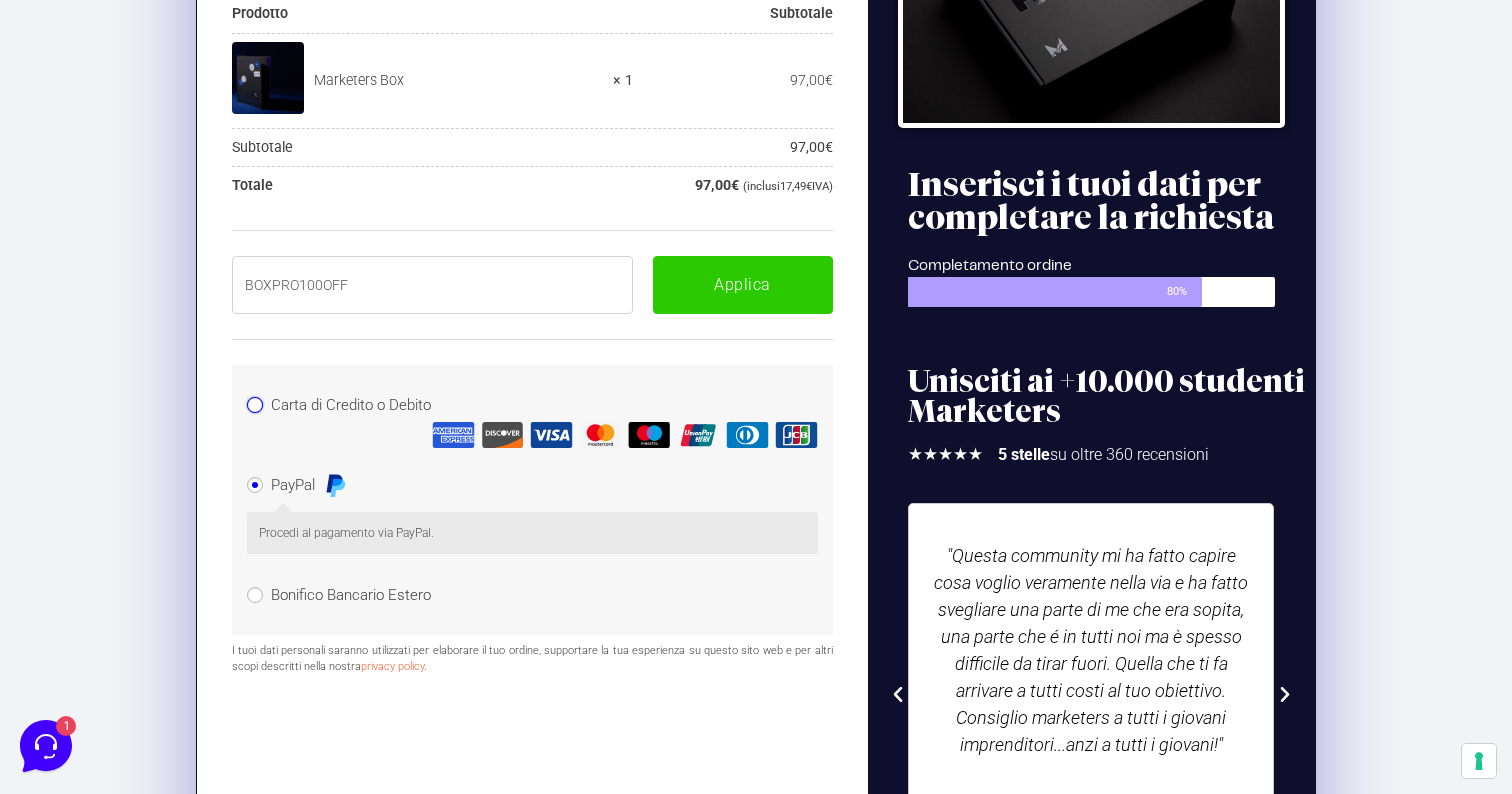 click on "Carta di Credito o Debito" at bounding box center [255, 405] 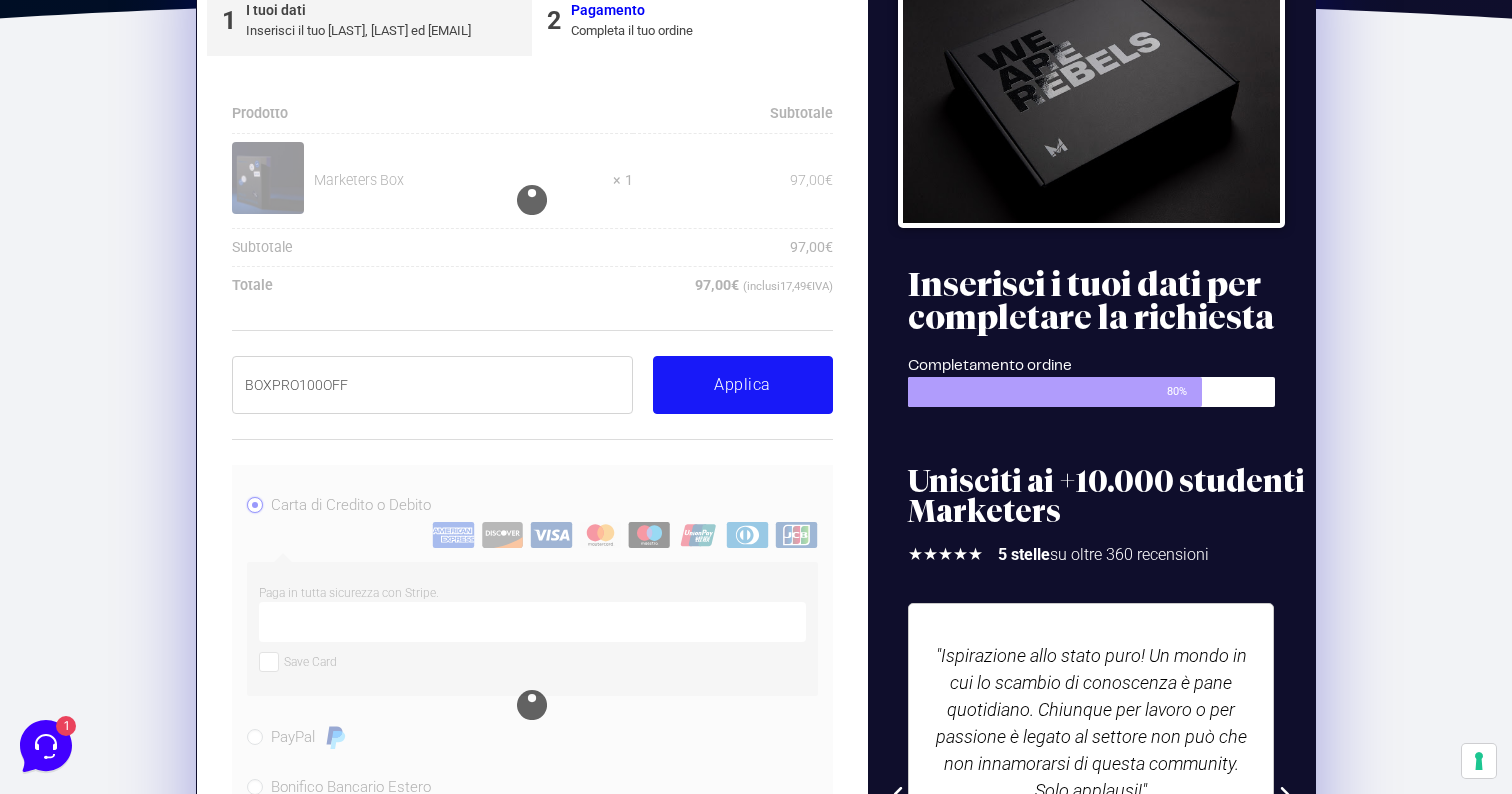 scroll, scrollTop: 387, scrollLeft: 0, axis: vertical 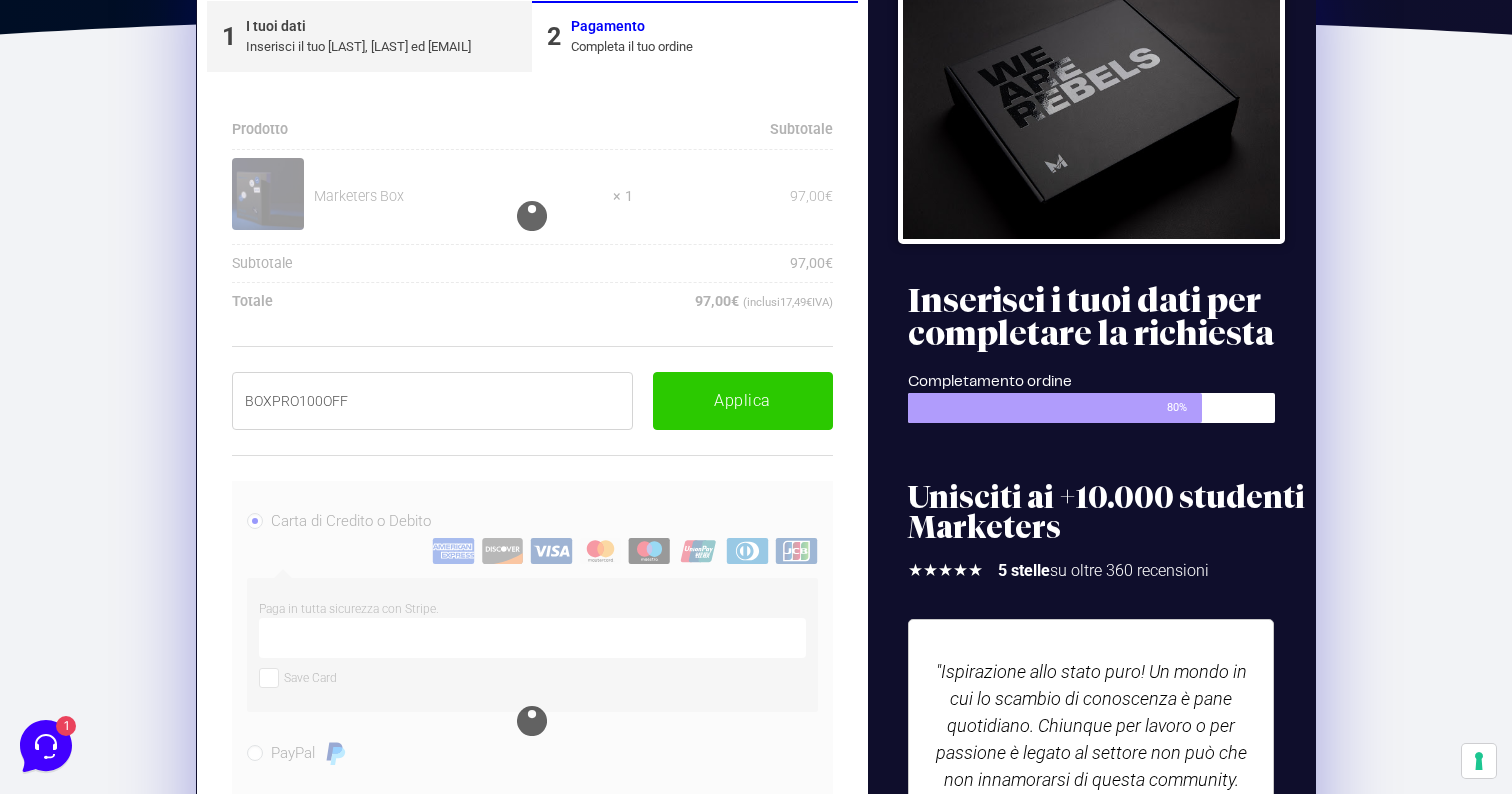 click on "BOXPRO100OFF" at bounding box center [432, 401] 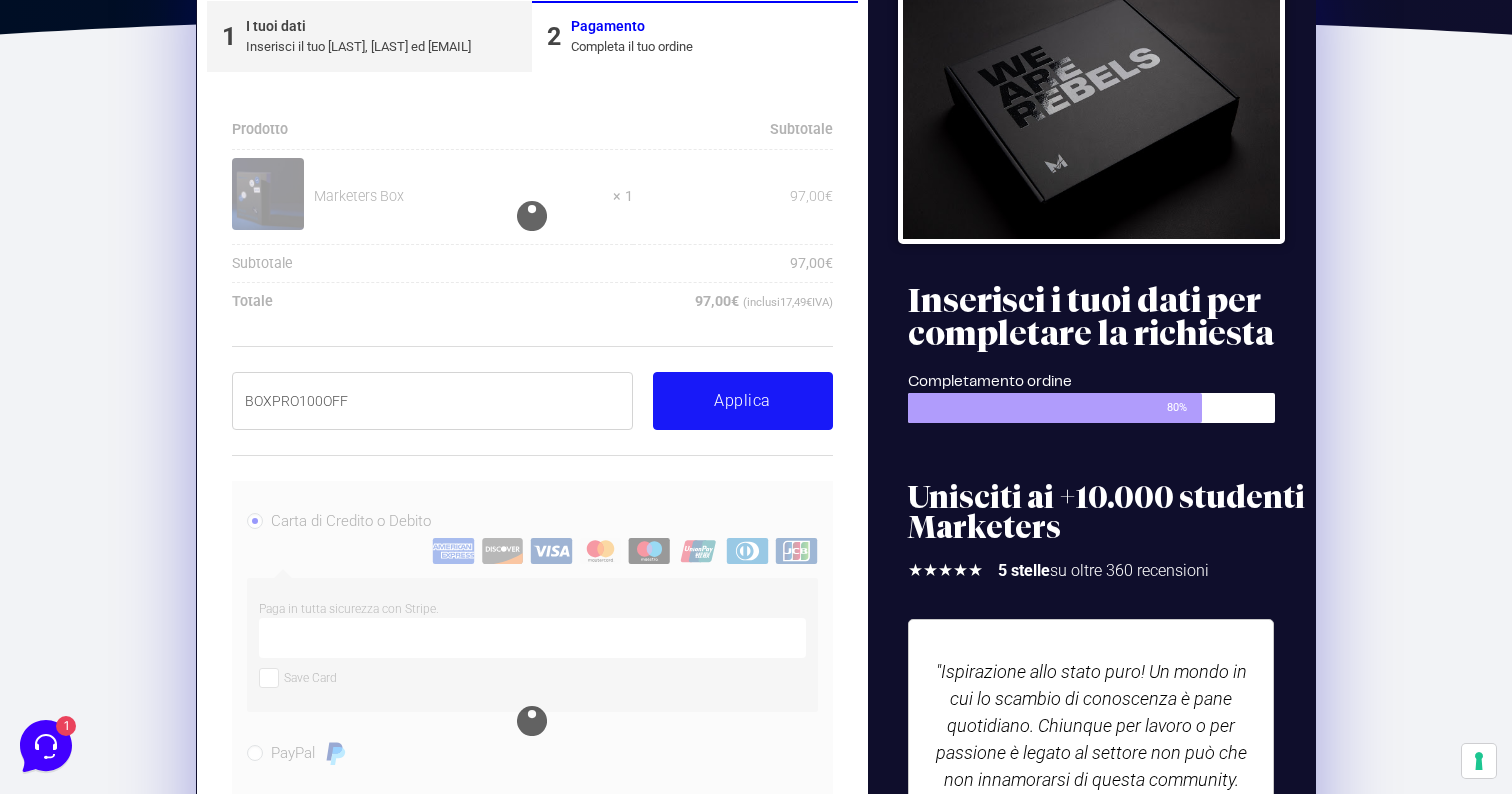 click on "Applica" at bounding box center [743, 401] 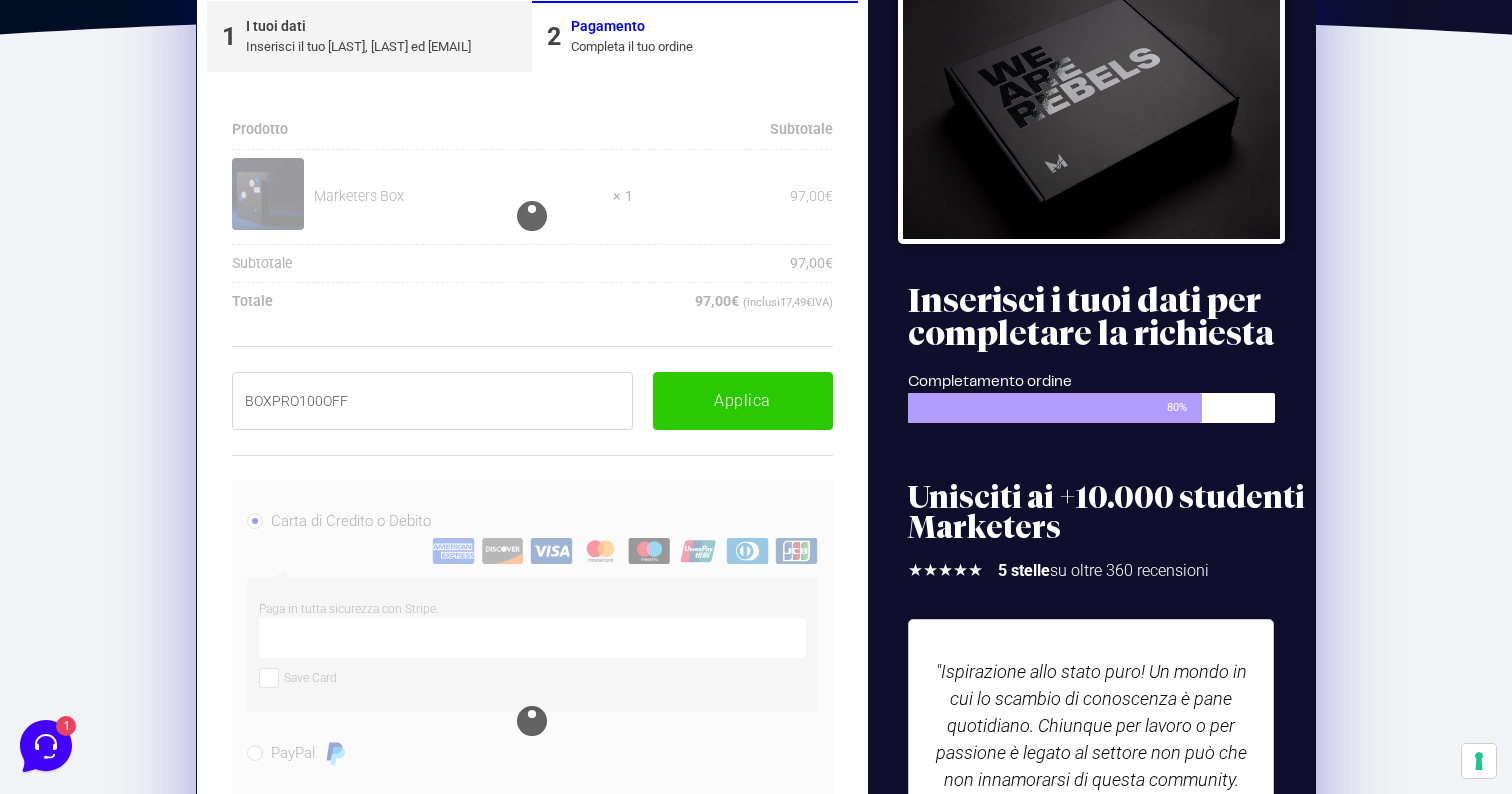 click on "I tuoi dati" at bounding box center (358, 26) 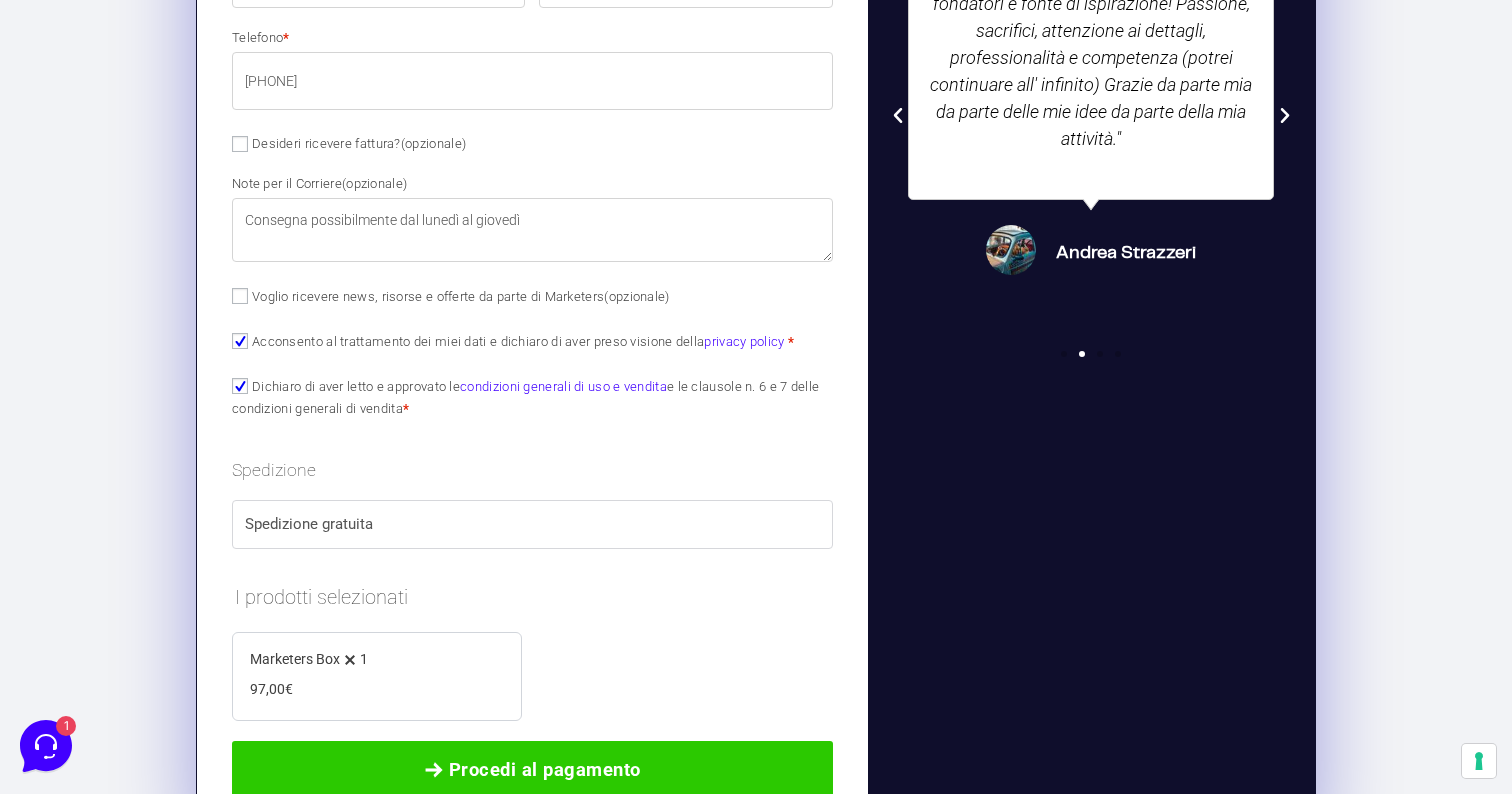 scroll, scrollTop: 1085, scrollLeft: 0, axis: vertical 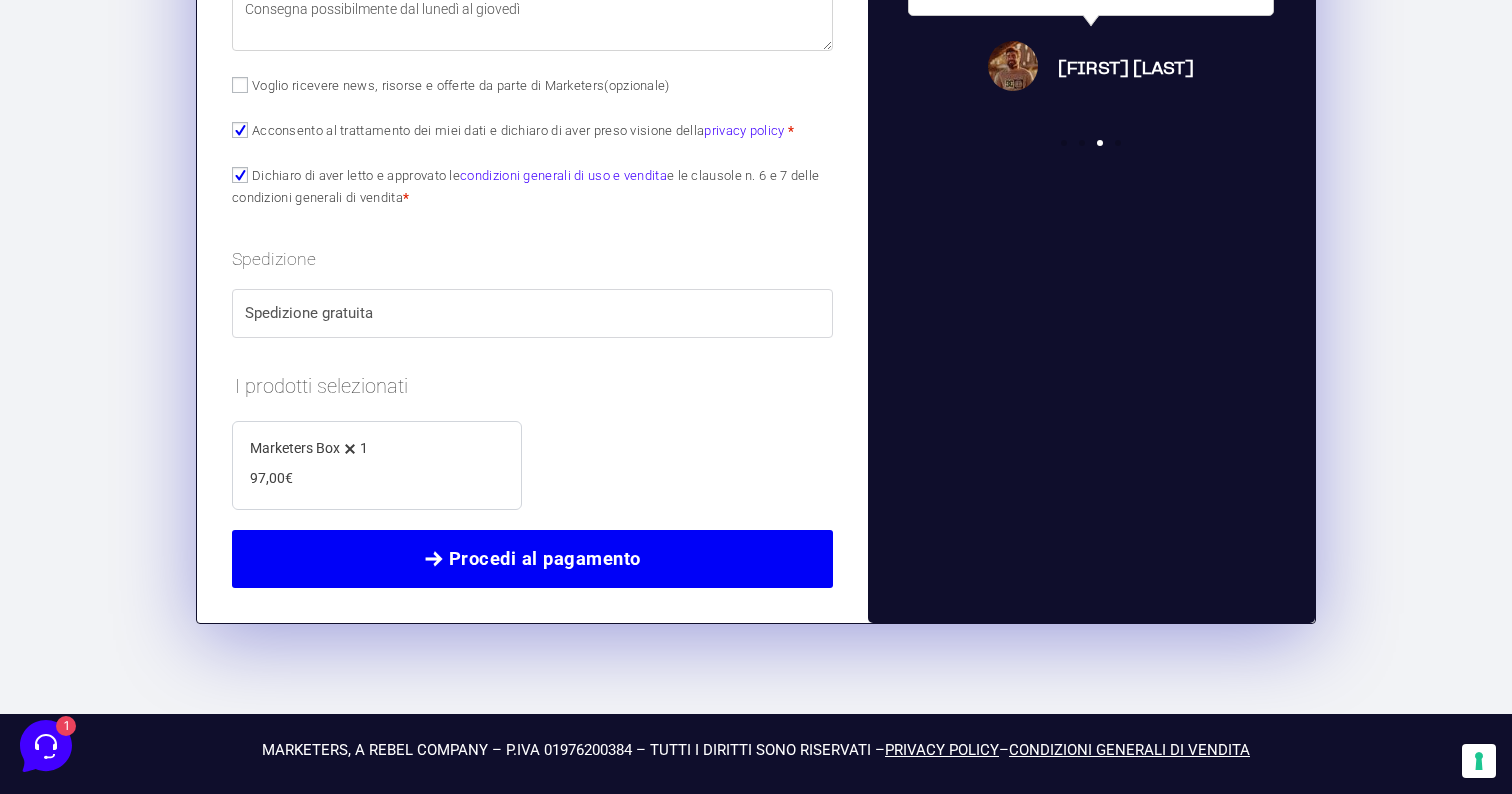 click on "Procedi al pagamento" at bounding box center (532, 559) 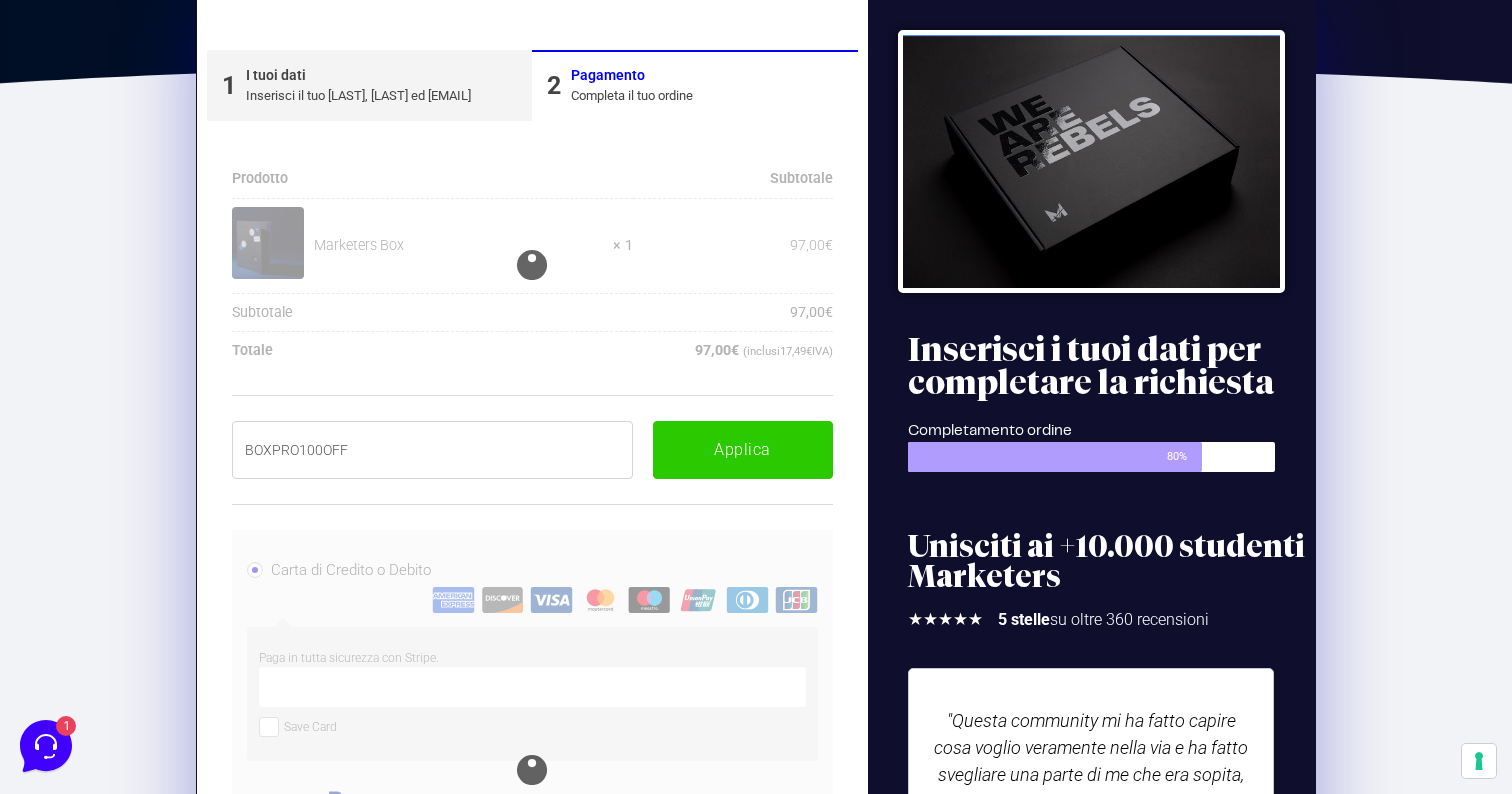 scroll, scrollTop: 338, scrollLeft: 0, axis: vertical 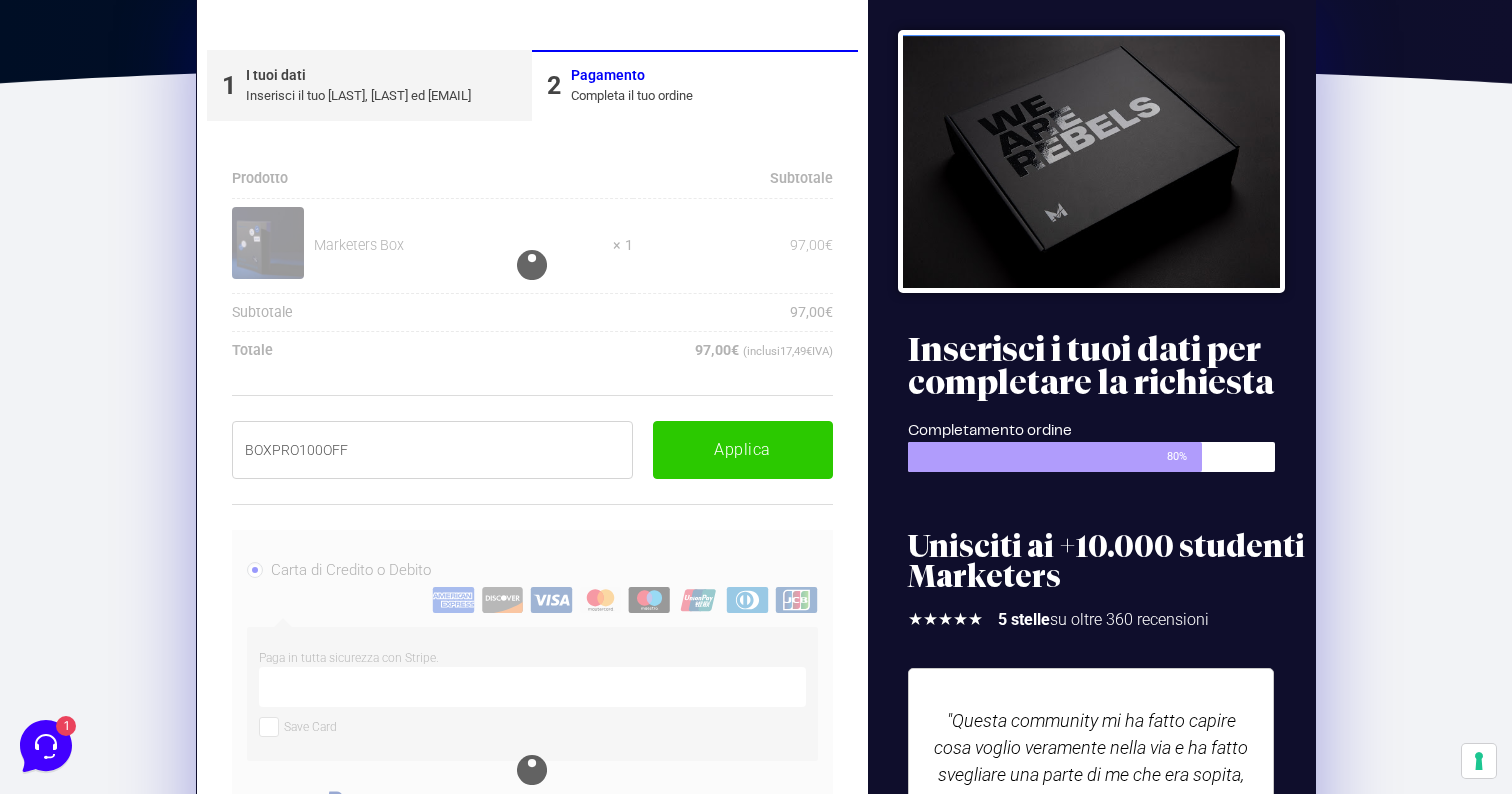 click on "BOXPRO100OFF" at bounding box center [432, 450] 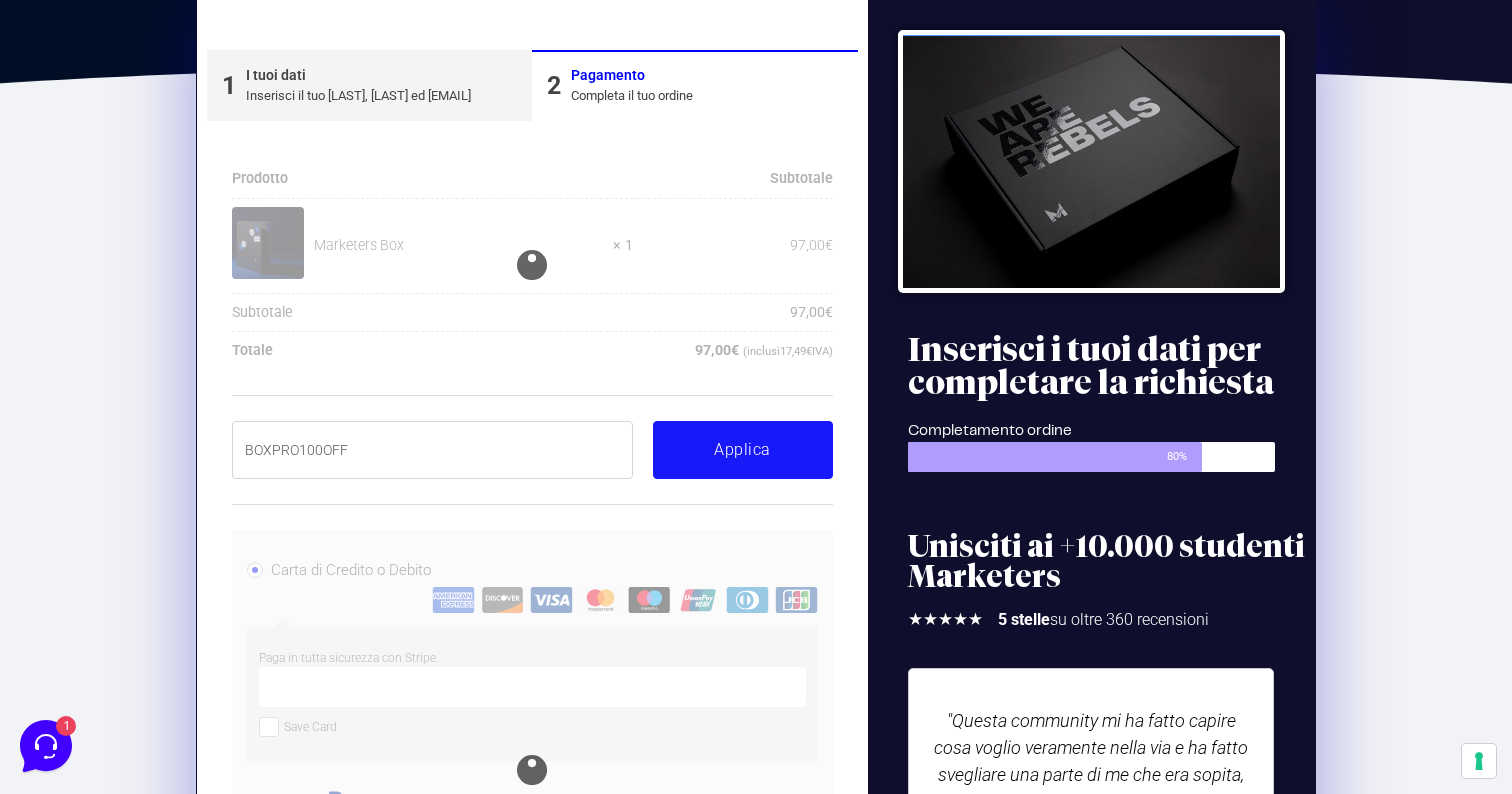 click on "Applica" at bounding box center [743, 450] 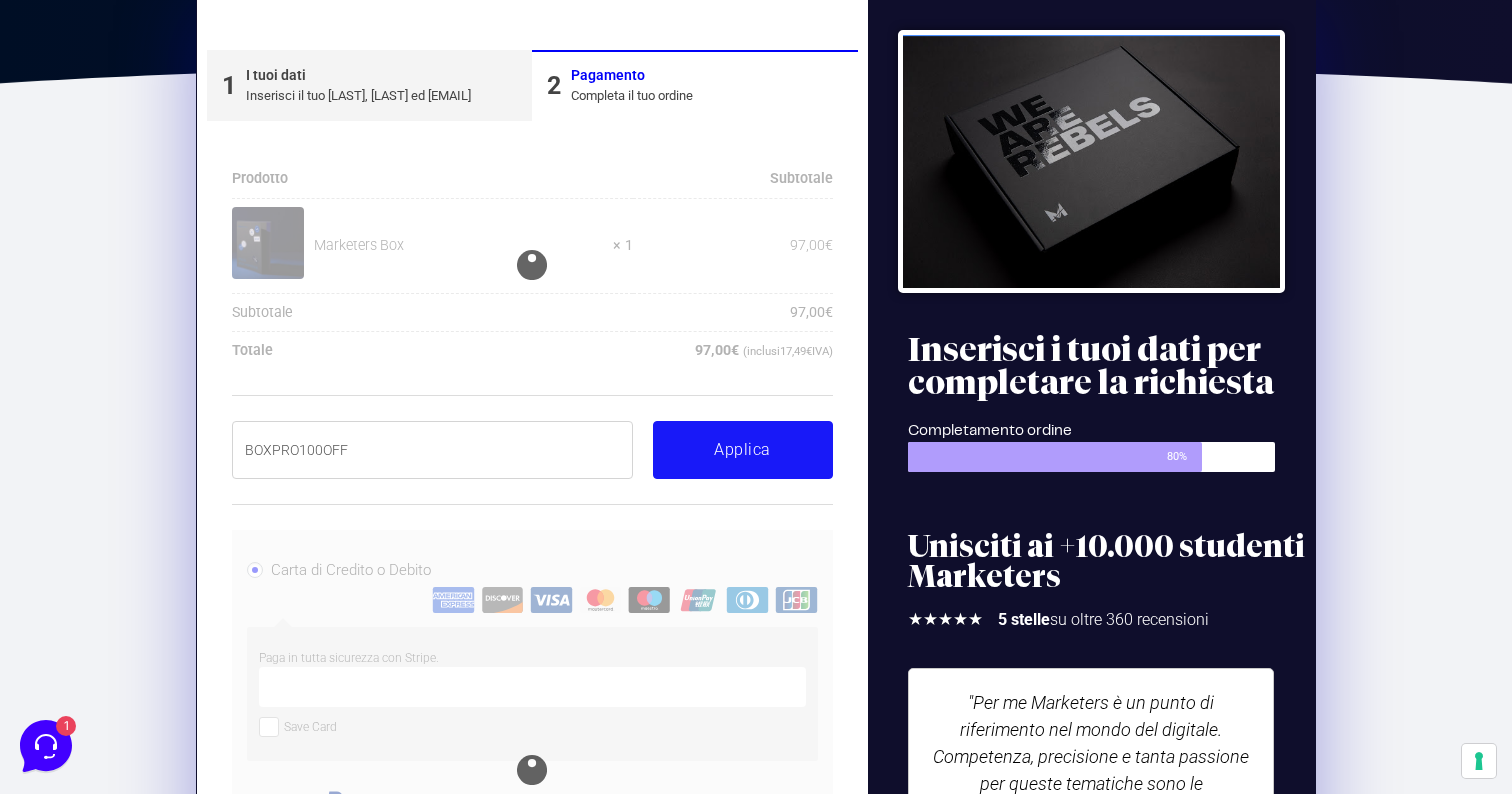 click on "Applica" at bounding box center (743, 450) 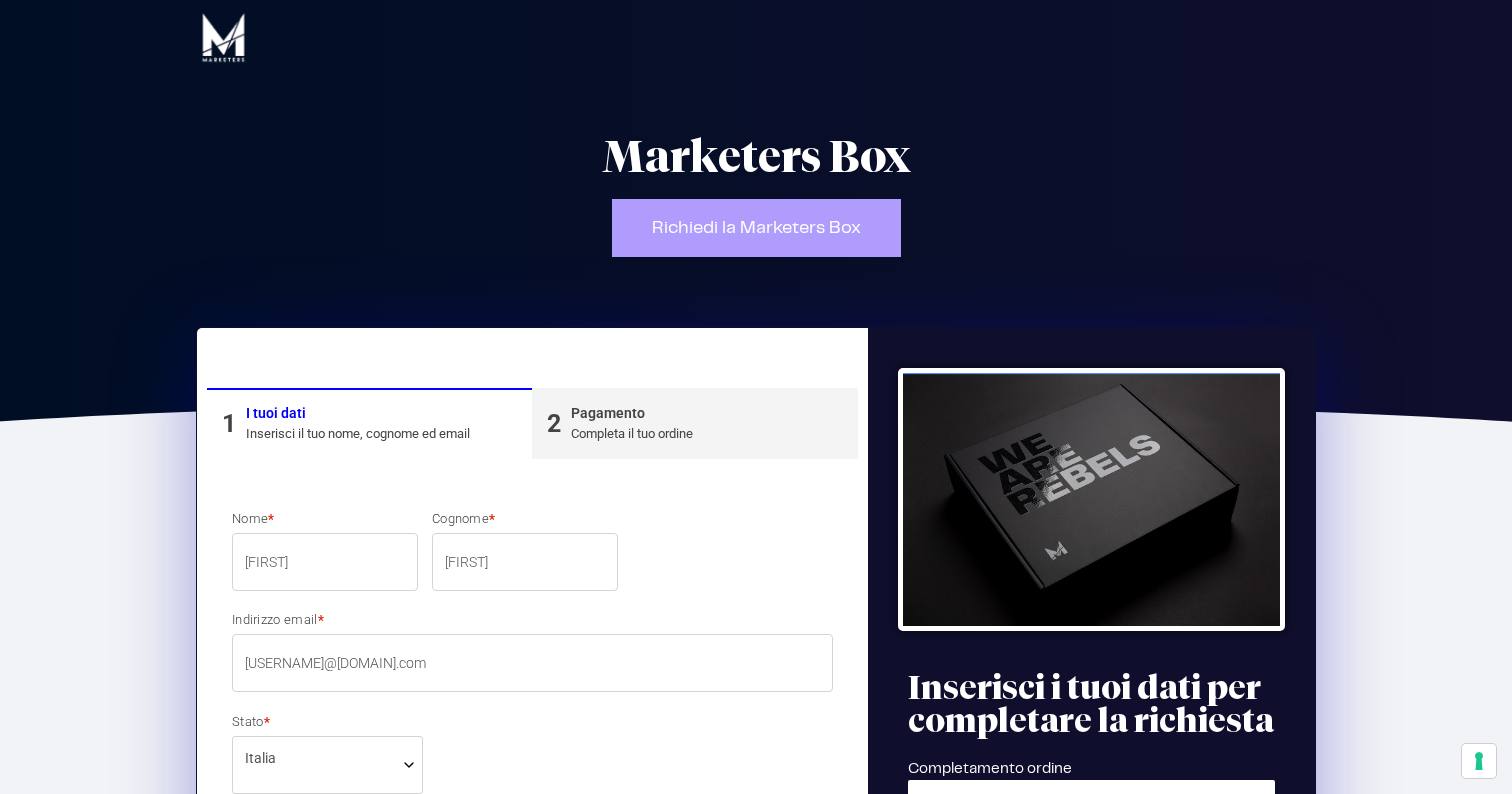 select on "[STATE_CODE]" 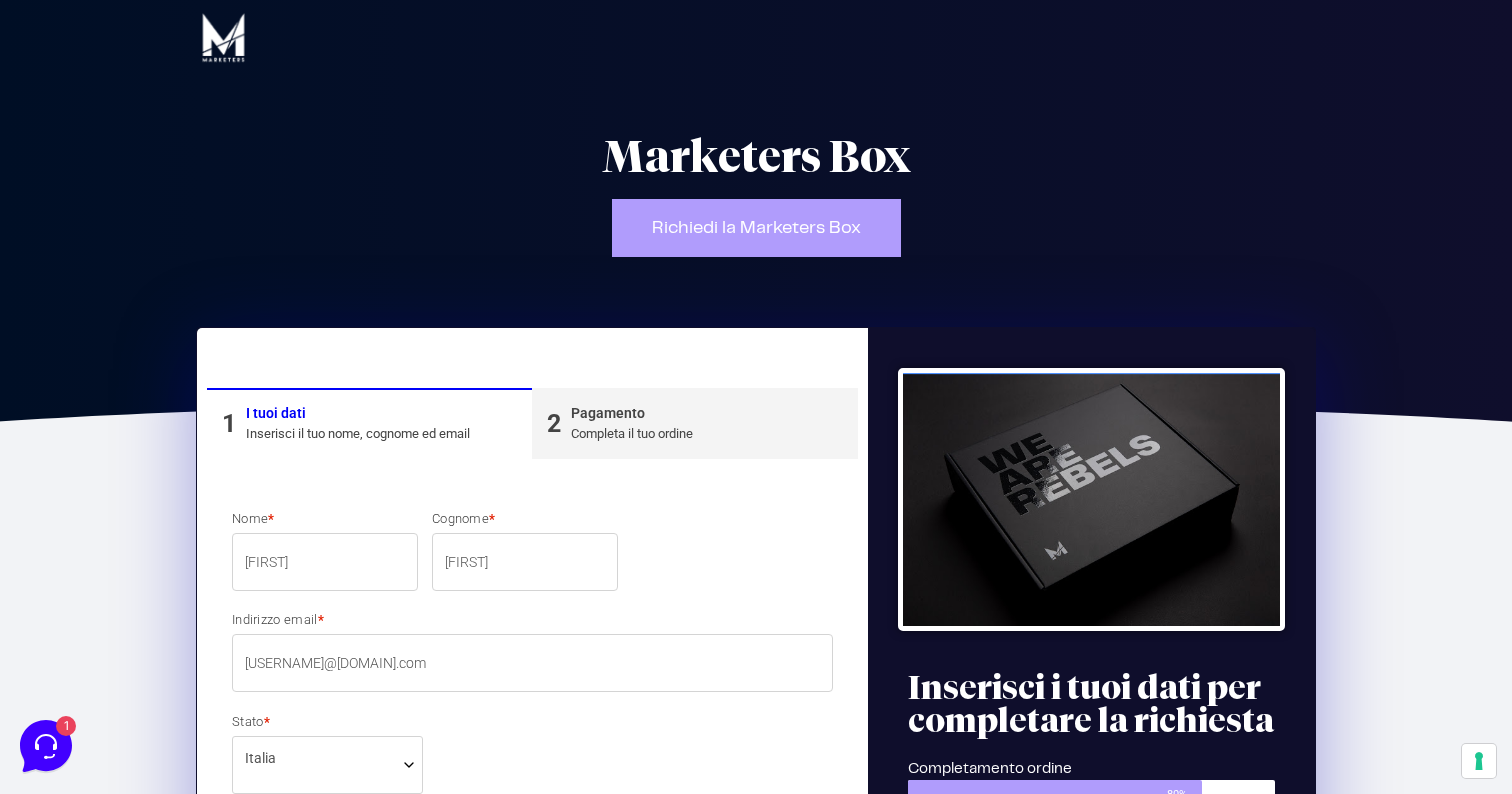 scroll, scrollTop: 0, scrollLeft: 0, axis: both 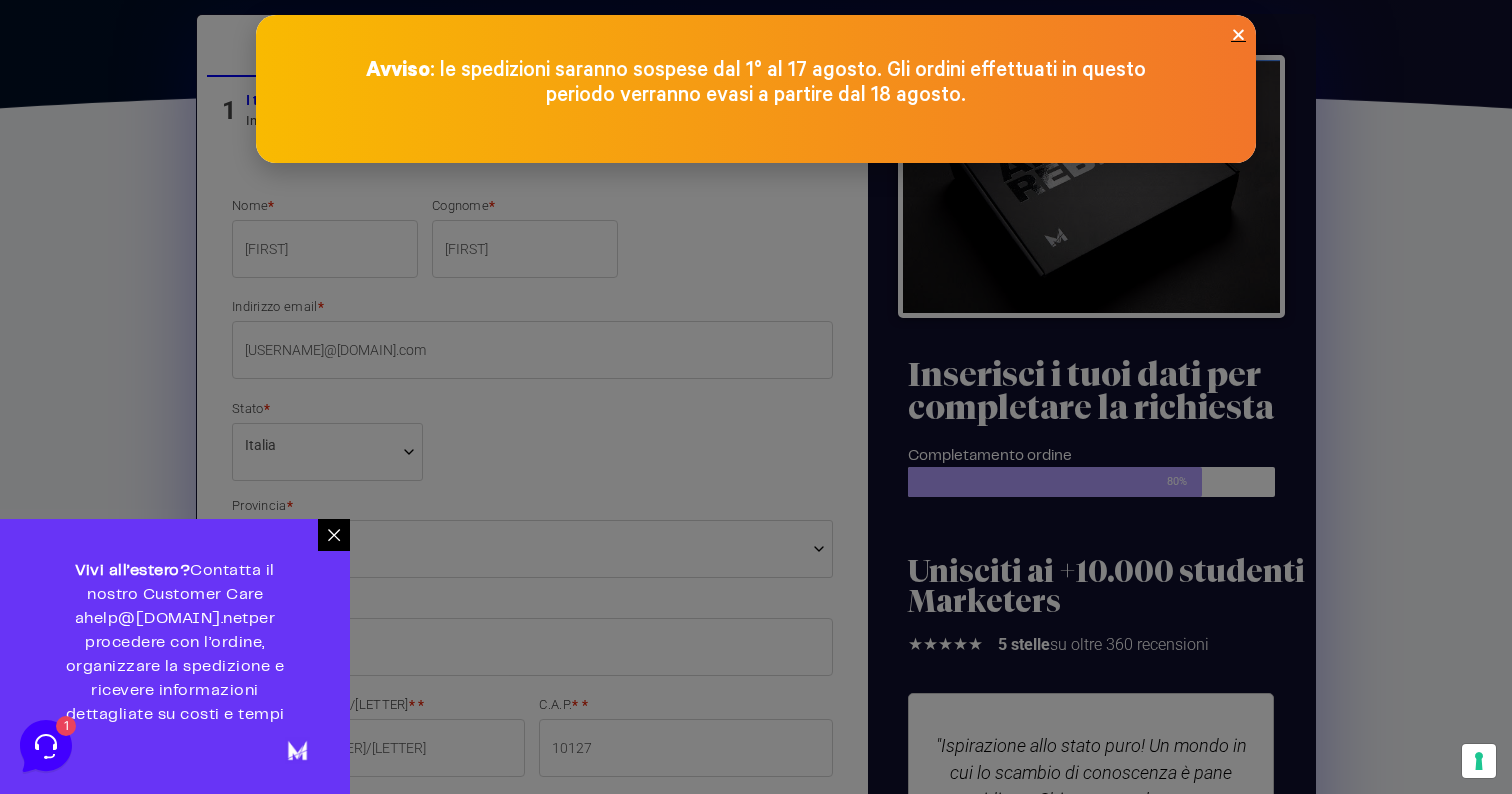 click at bounding box center [1238, 34] 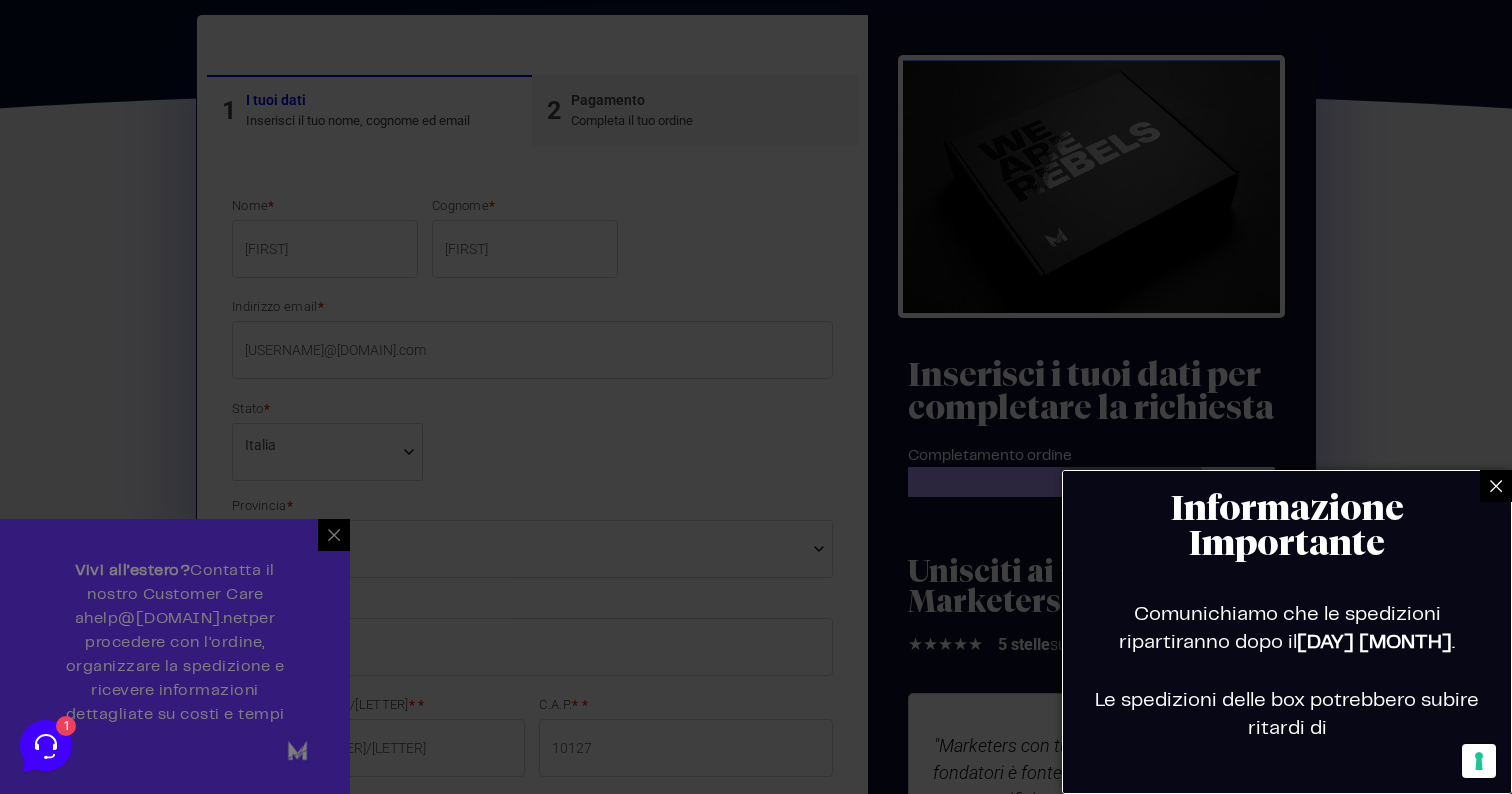 click at bounding box center (756, 397) 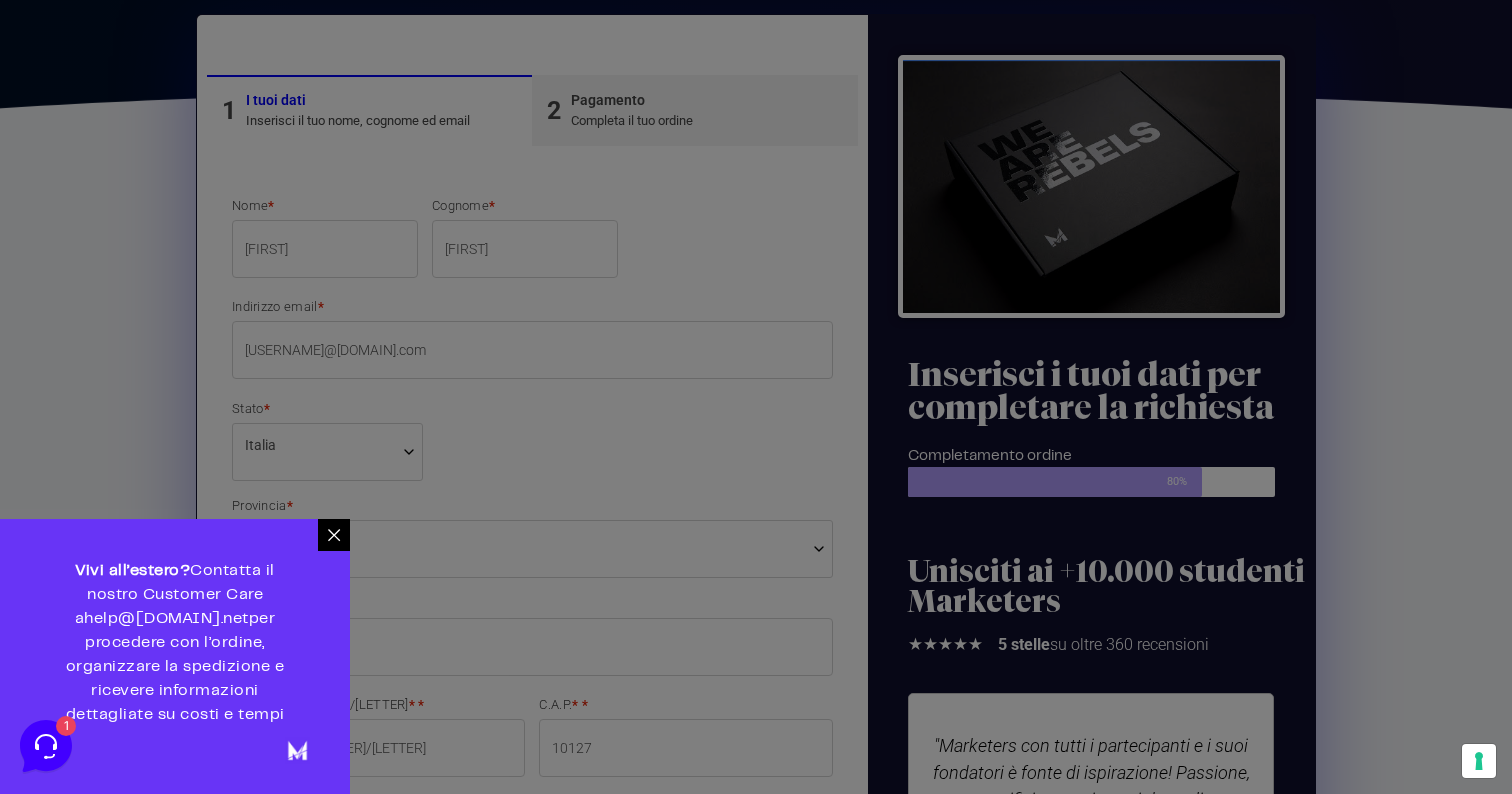click 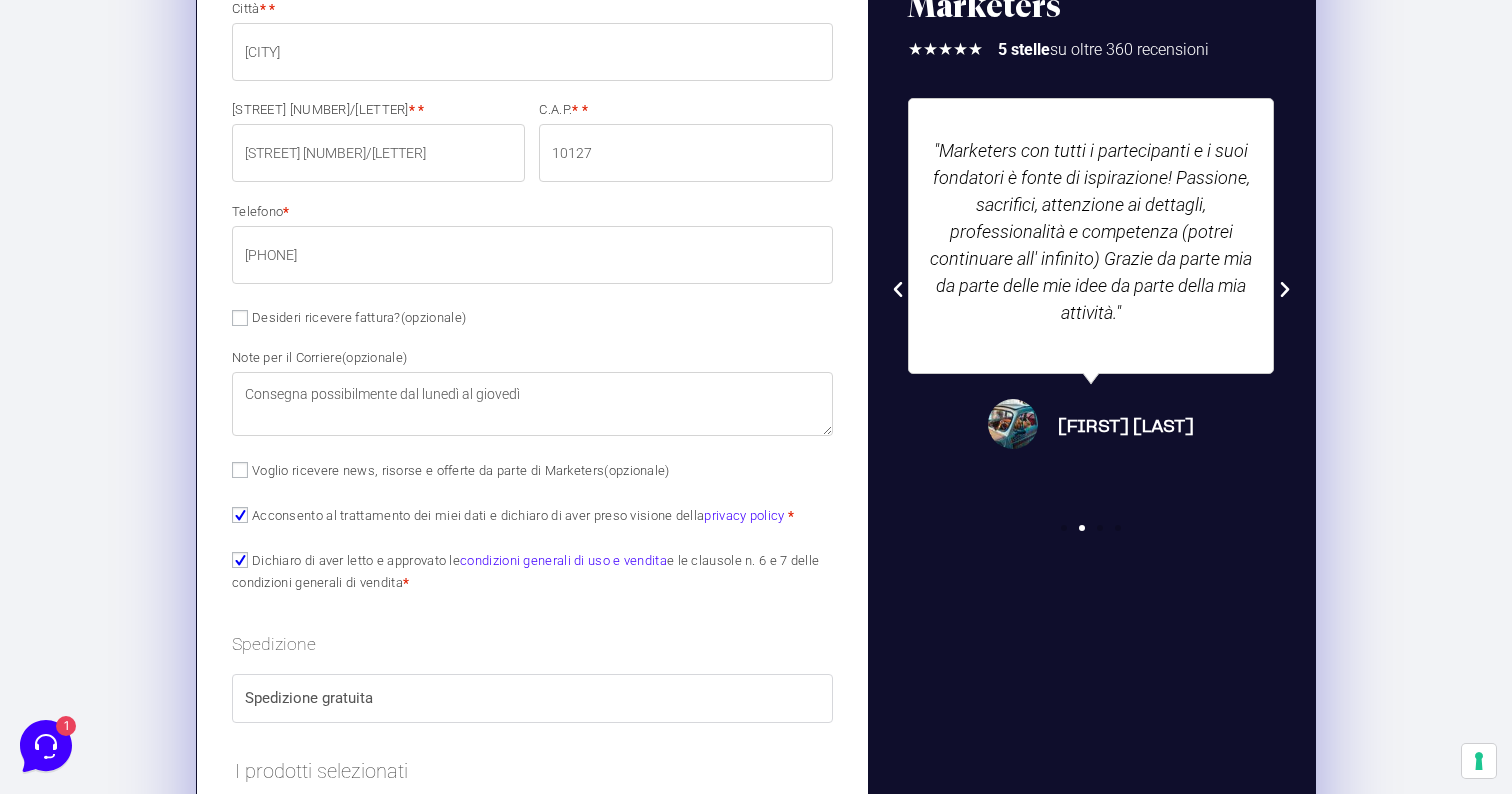 scroll, scrollTop: 910, scrollLeft: 0, axis: vertical 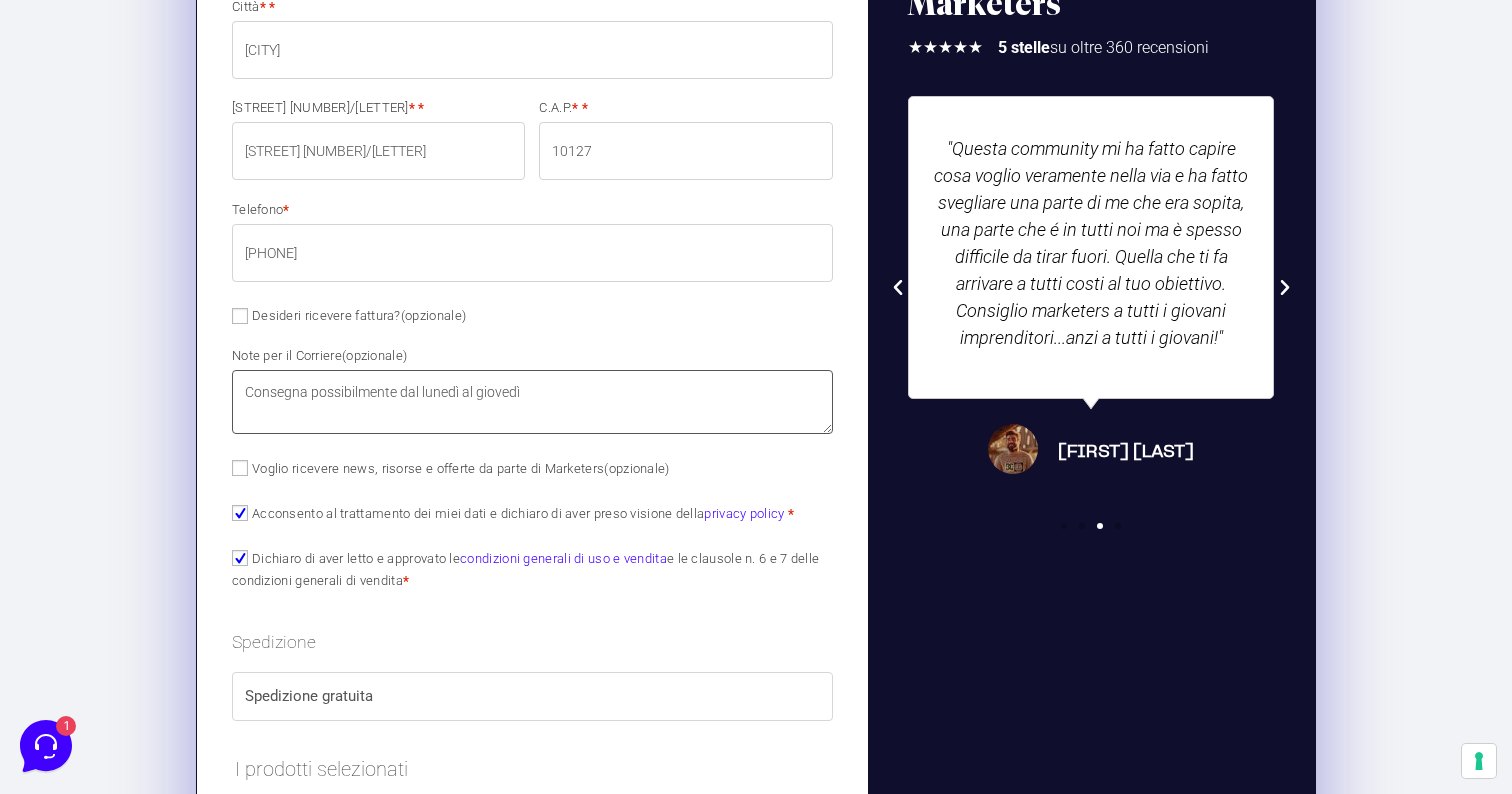 click on "Consegna possibilmente dal lunedì al giovedì" at bounding box center [532, 402] 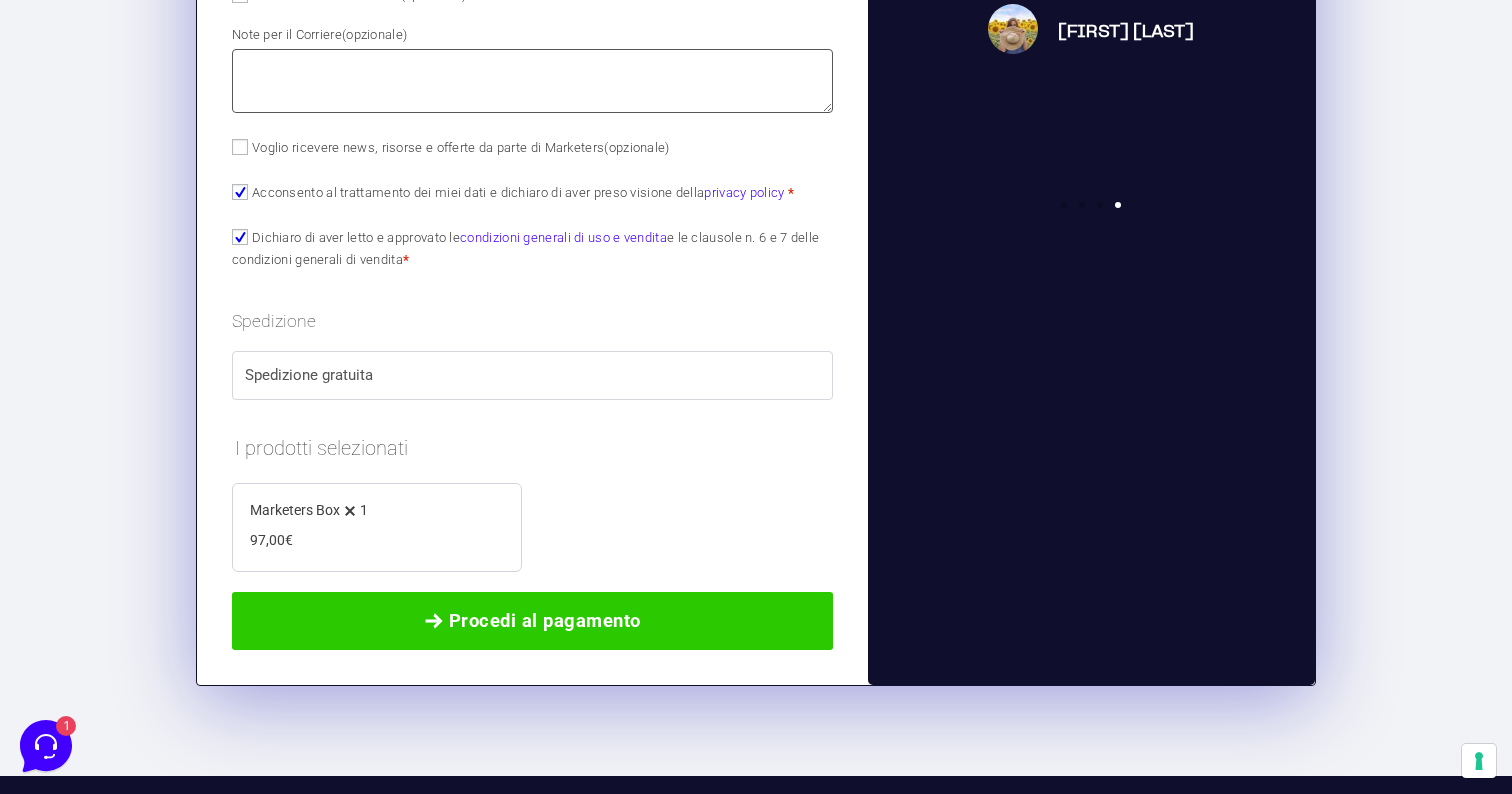scroll, scrollTop: 1294, scrollLeft: 0, axis: vertical 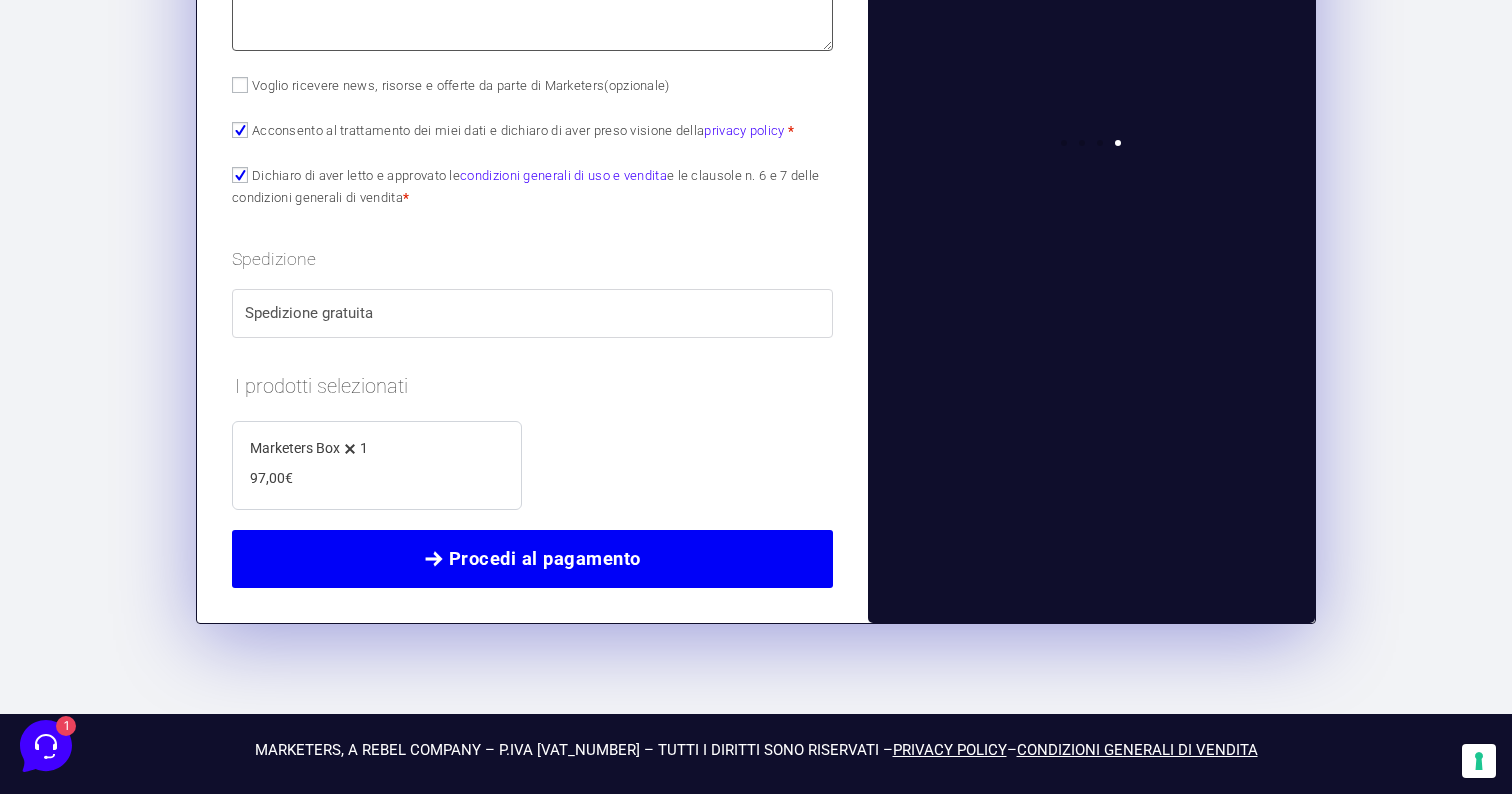 type 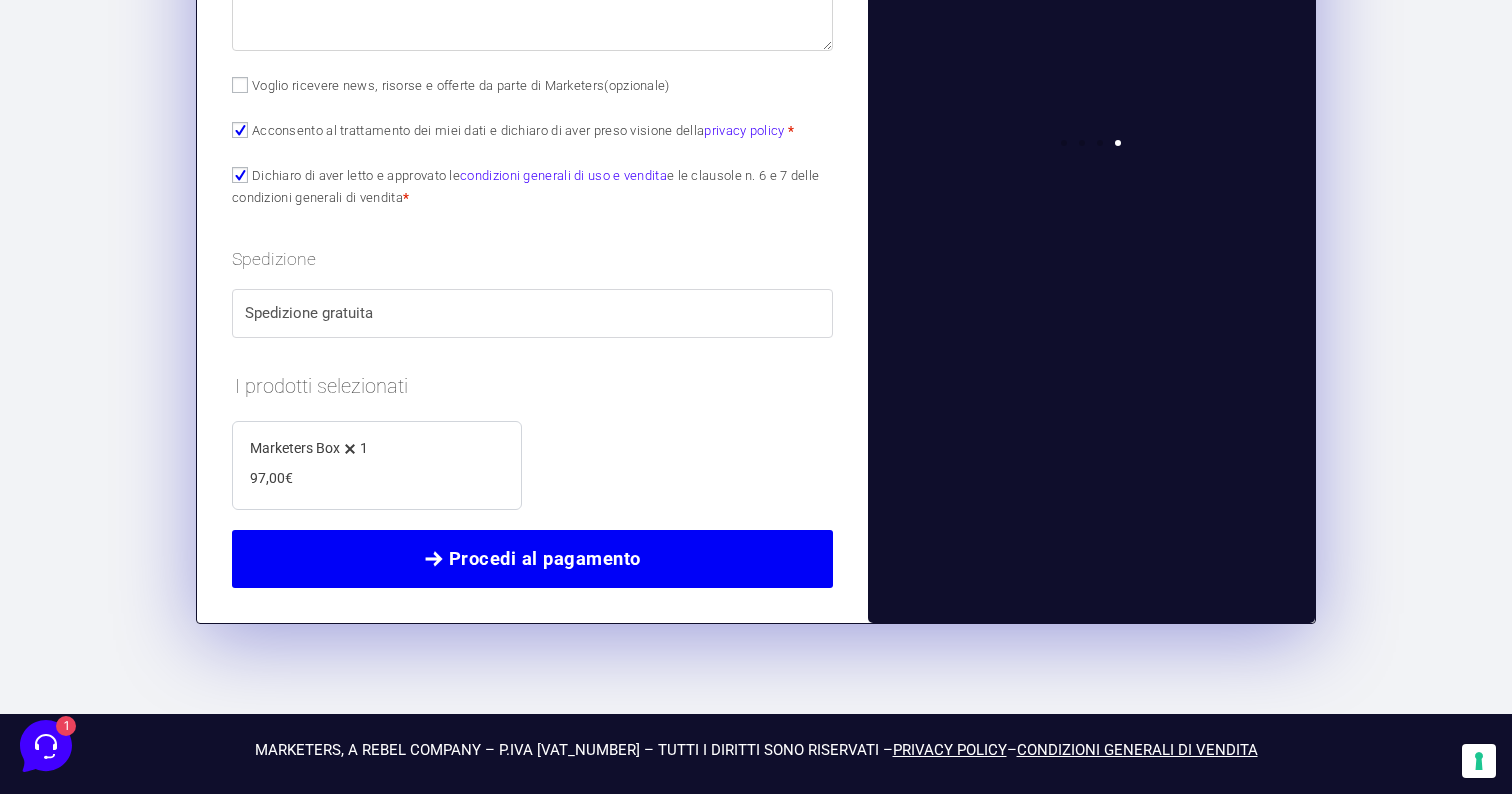 click on "Procedi al pagamento" at bounding box center (532, 559) 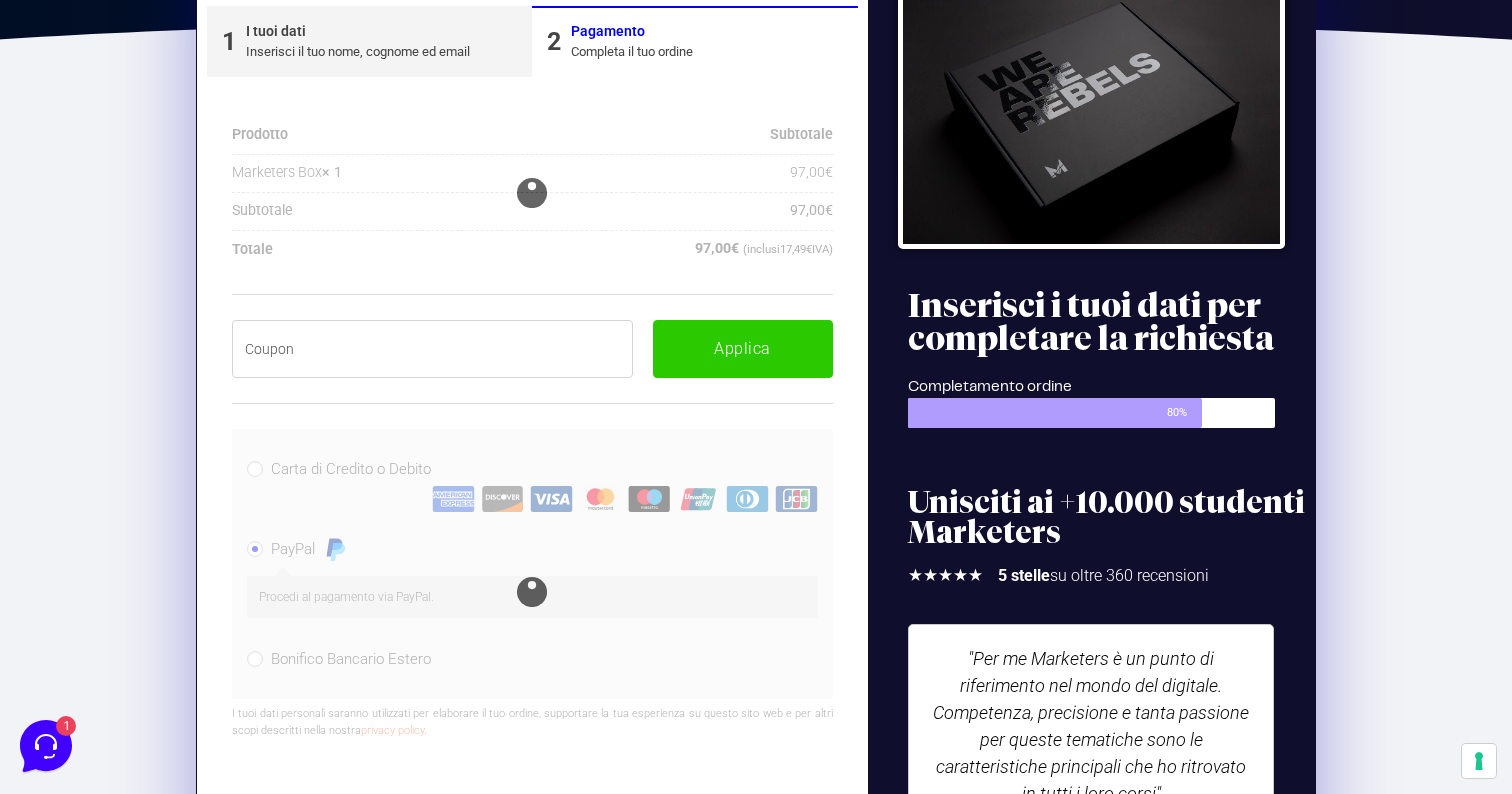 scroll, scrollTop: 338, scrollLeft: 0, axis: vertical 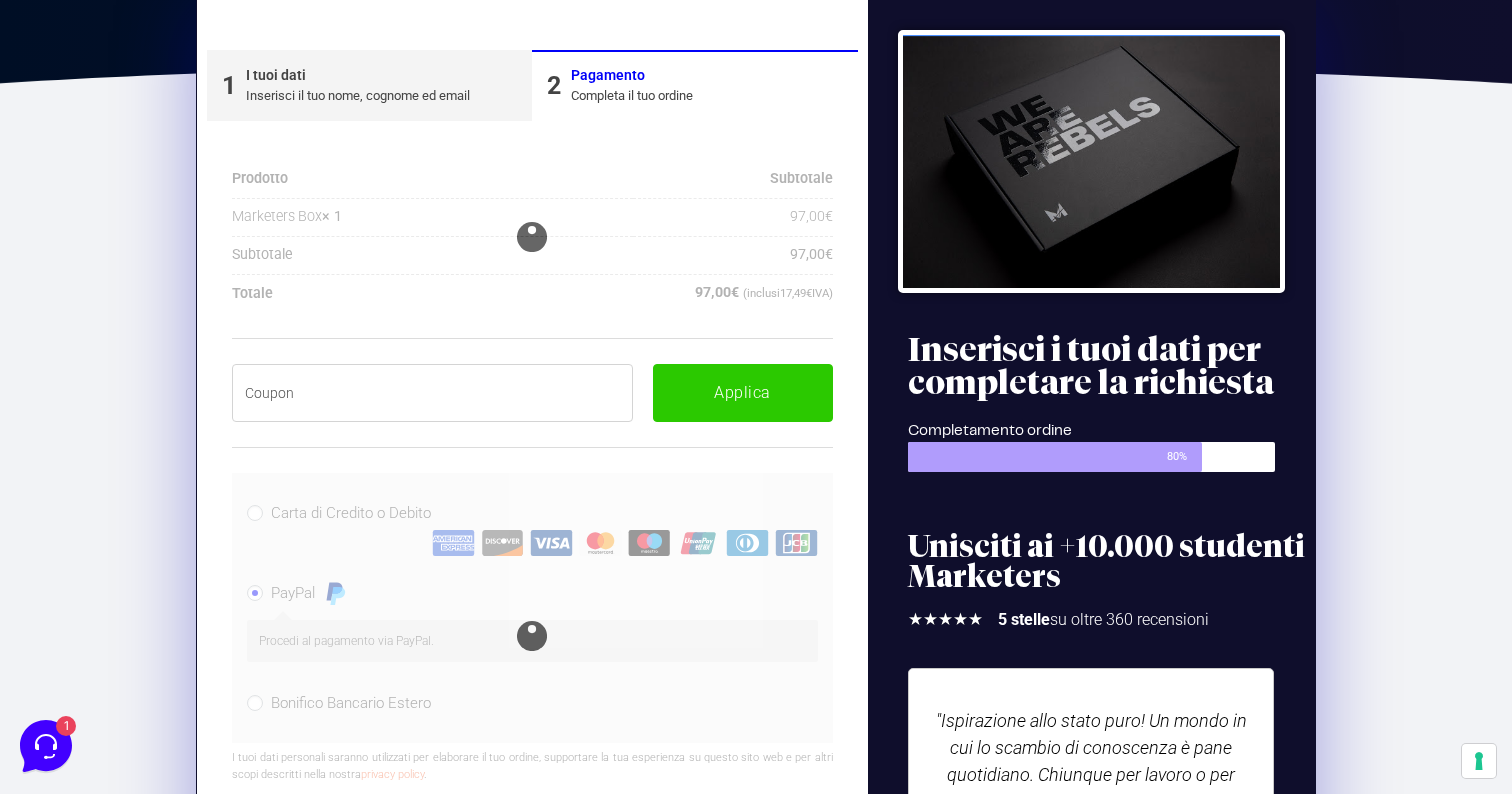 click at bounding box center [432, 393] 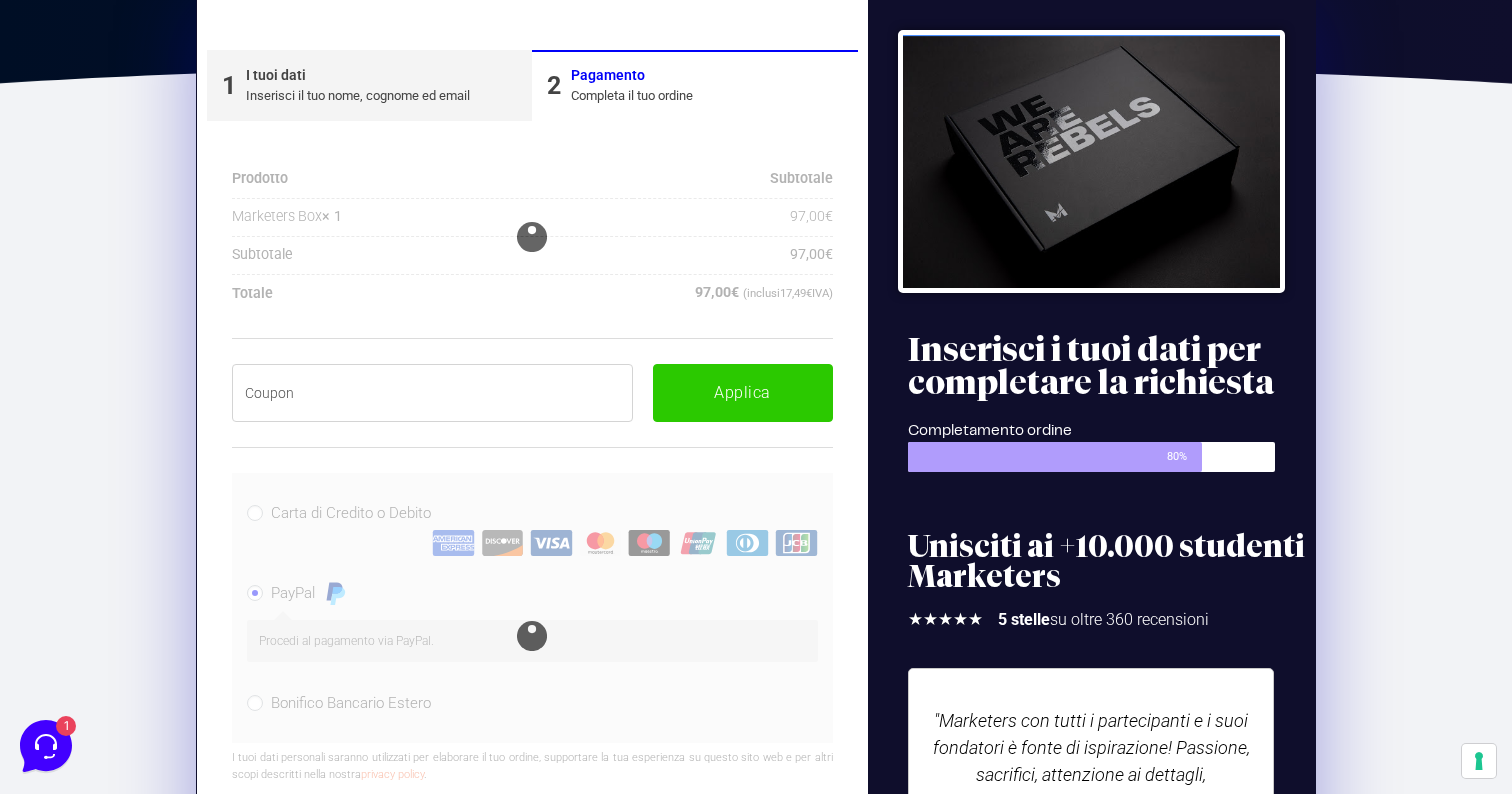 paste on "BOXPRO100OFF" 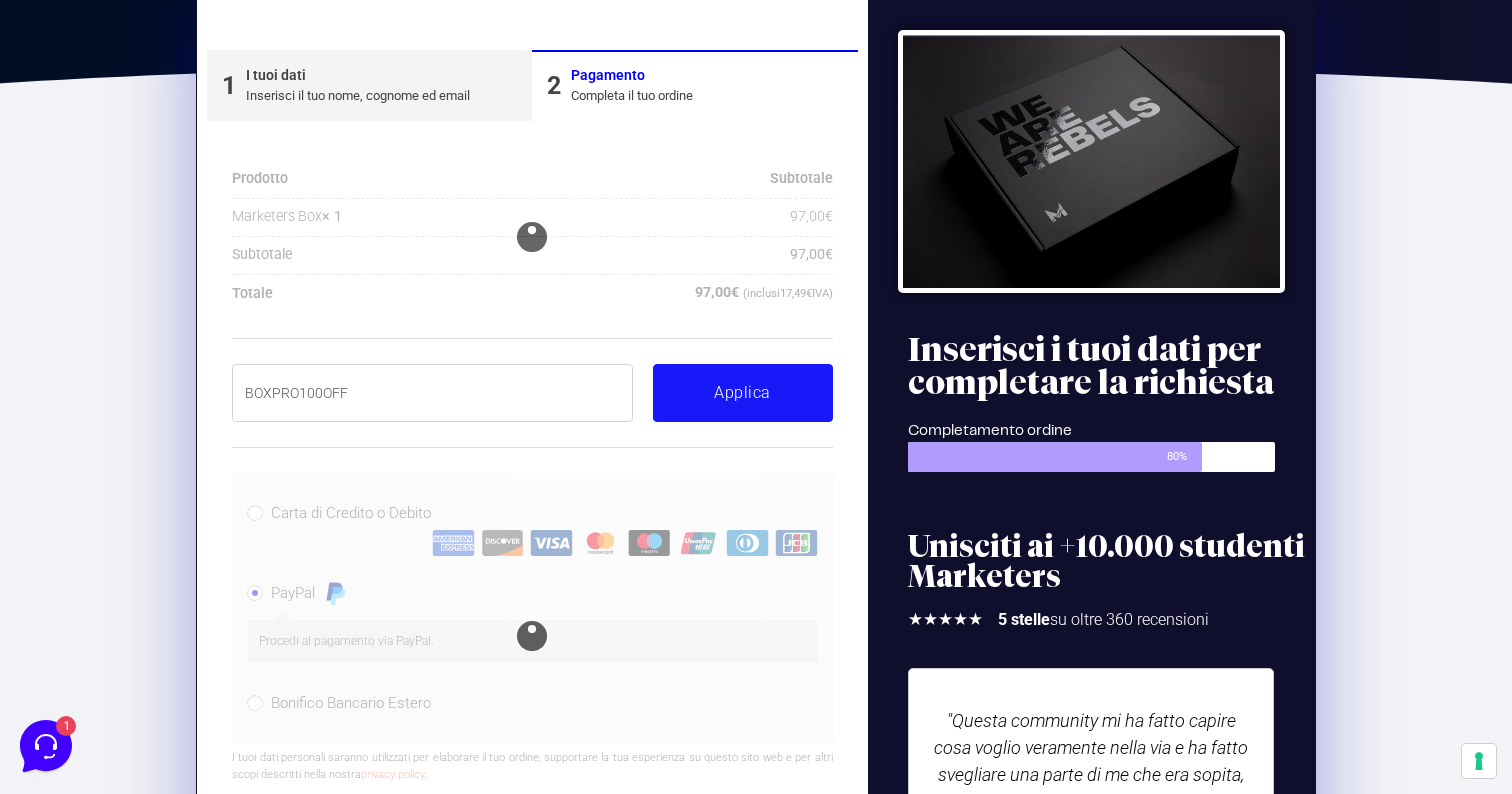 type on "BOXPRO100OFF" 